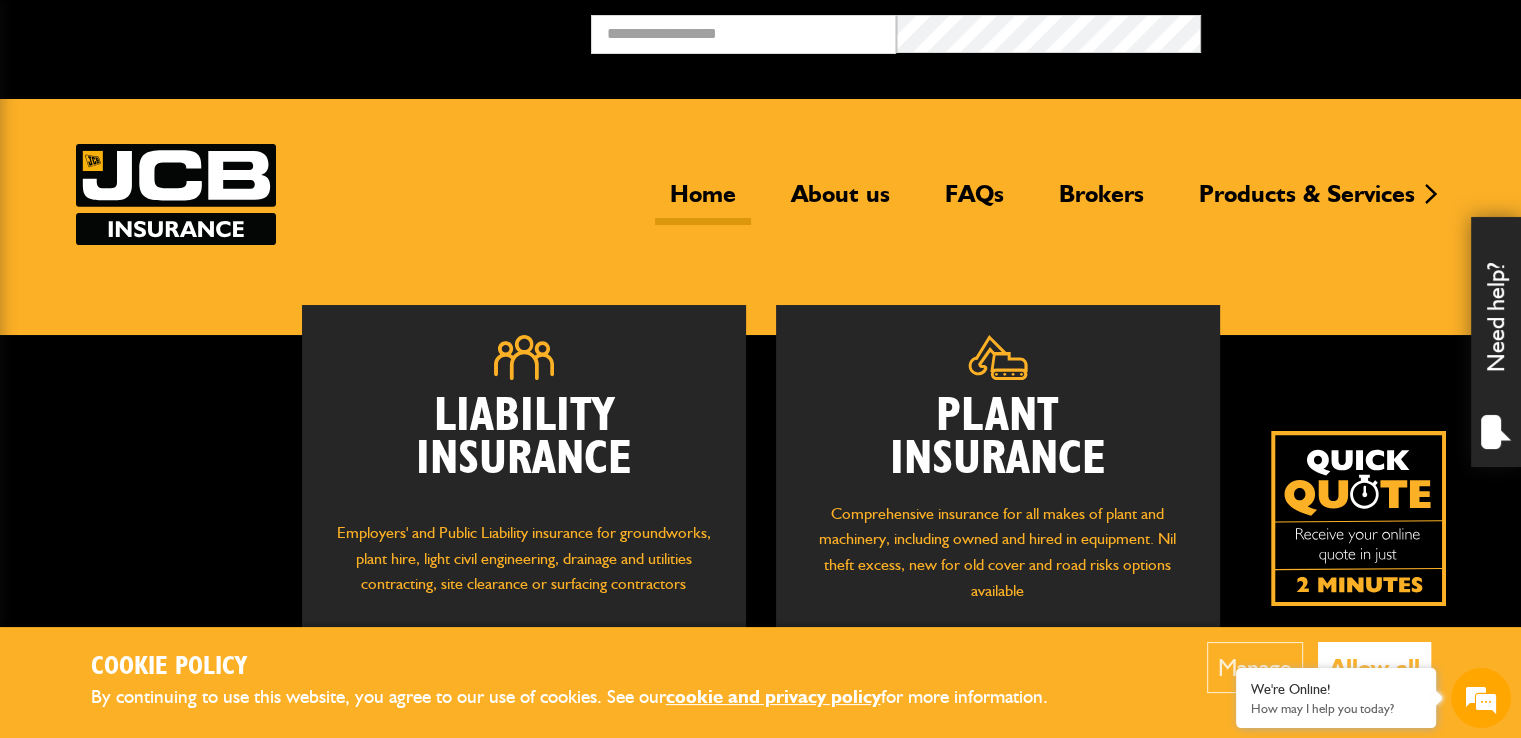 scroll, scrollTop: 207, scrollLeft: 0, axis: vertical 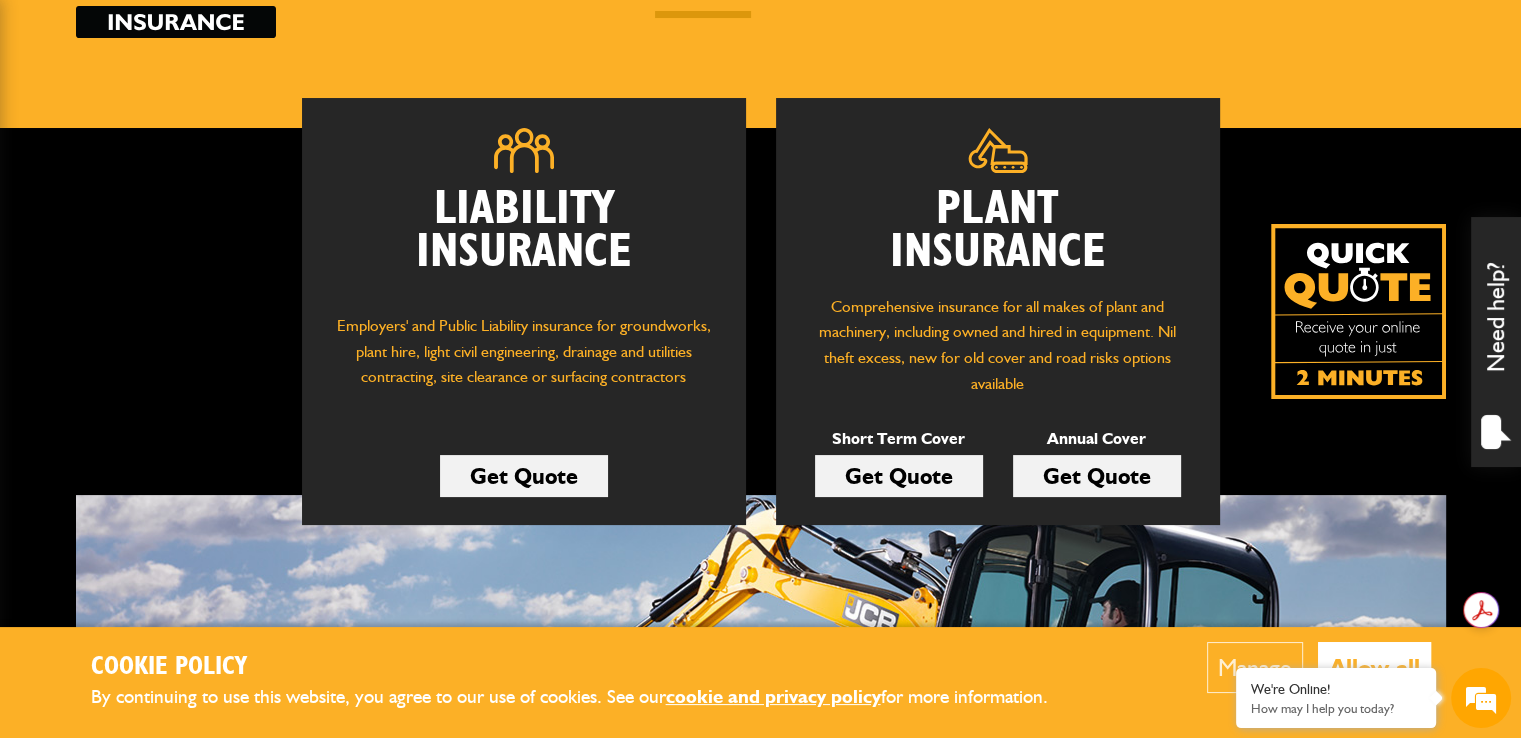 click on "Get Quote" at bounding box center (899, 476) 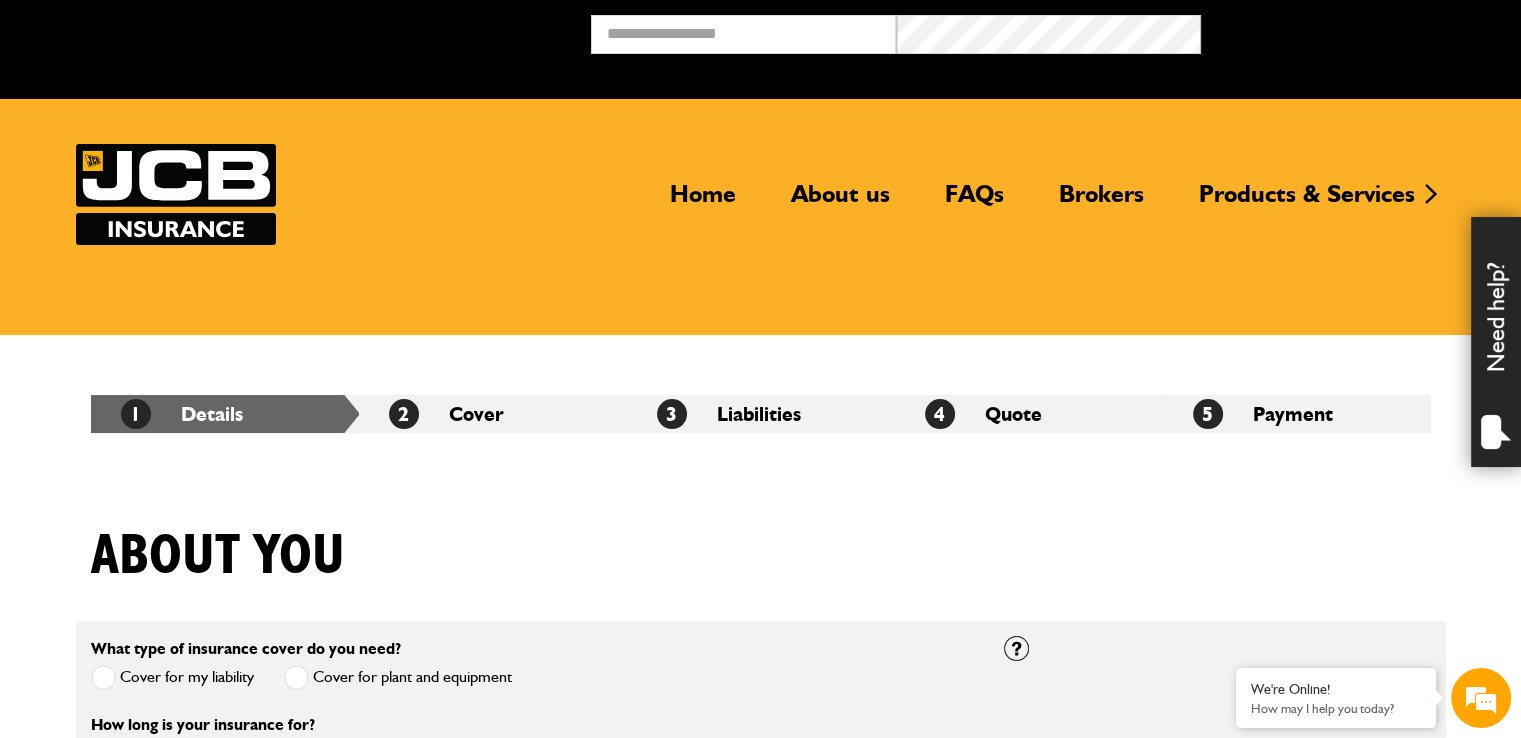 scroll, scrollTop: 441, scrollLeft: 0, axis: vertical 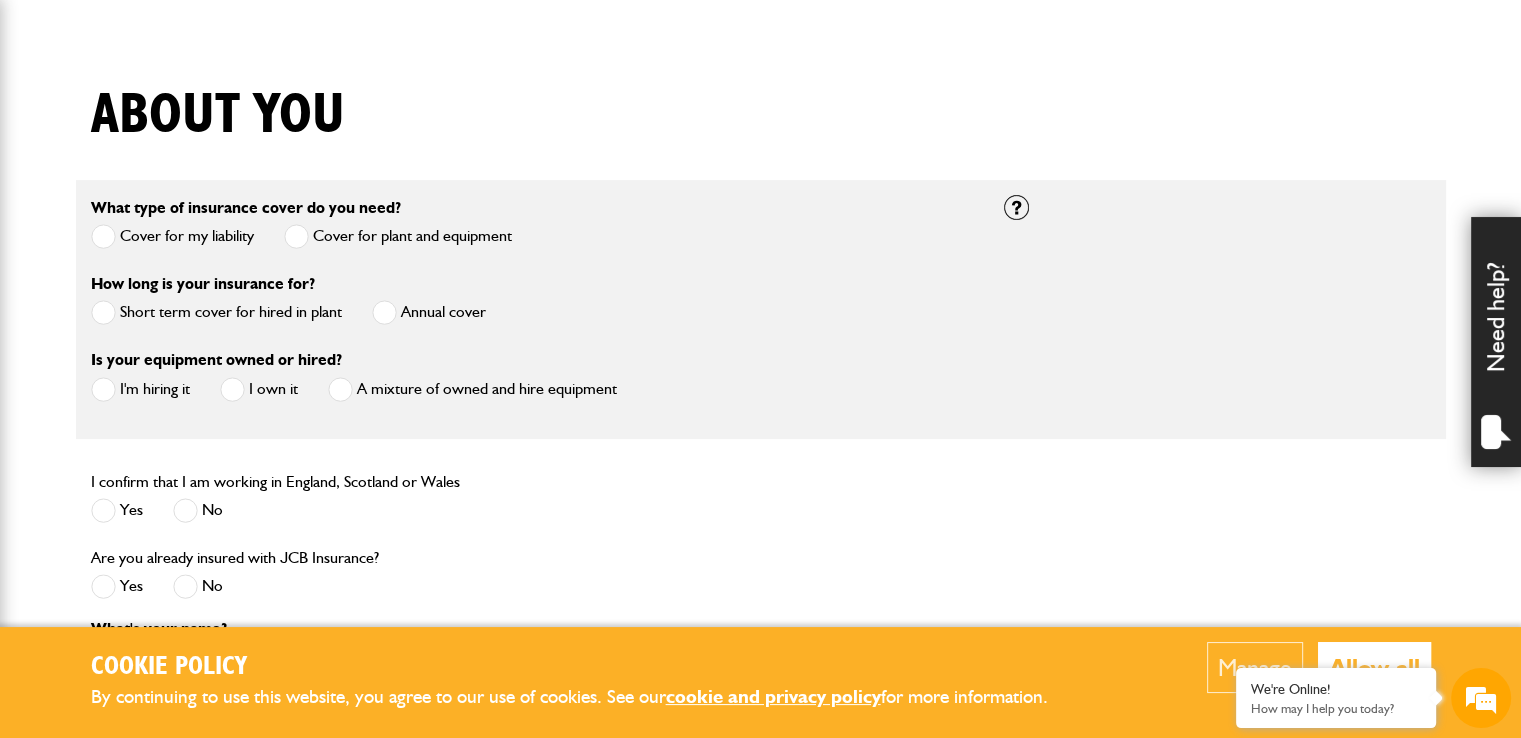 click at bounding box center [103, 312] 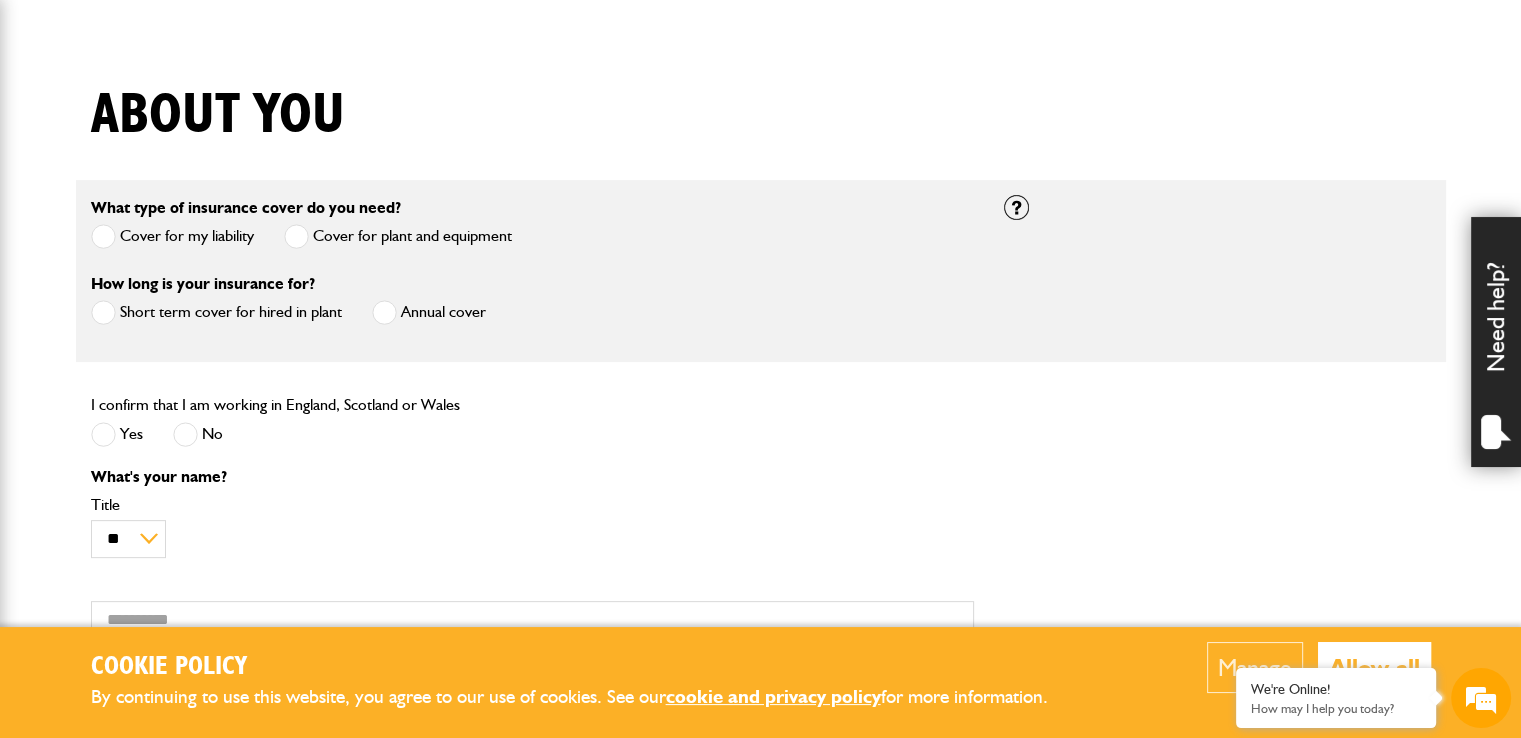 scroll, scrollTop: 0, scrollLeft: 0, axis: both 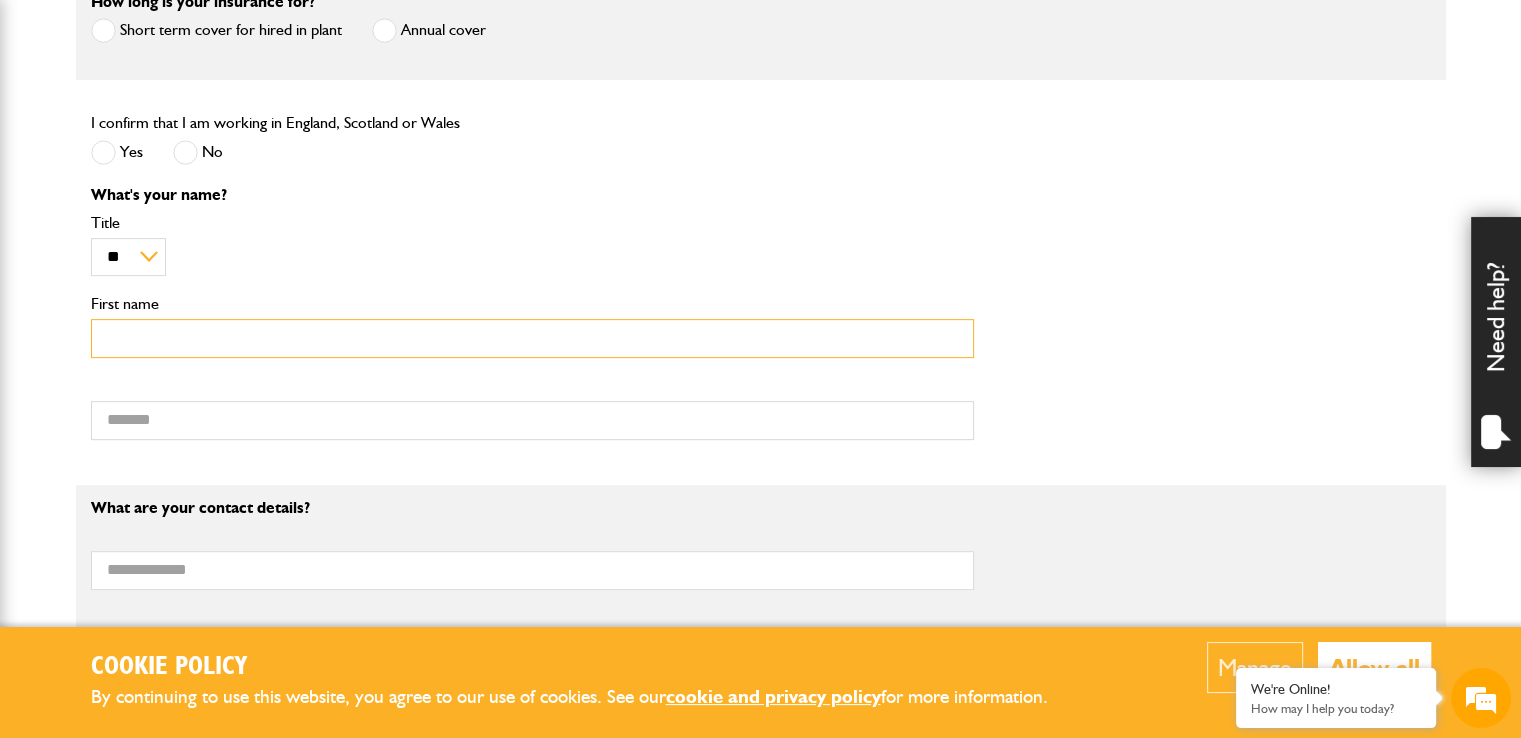 click on "First name" at bounding box center [532, 338] 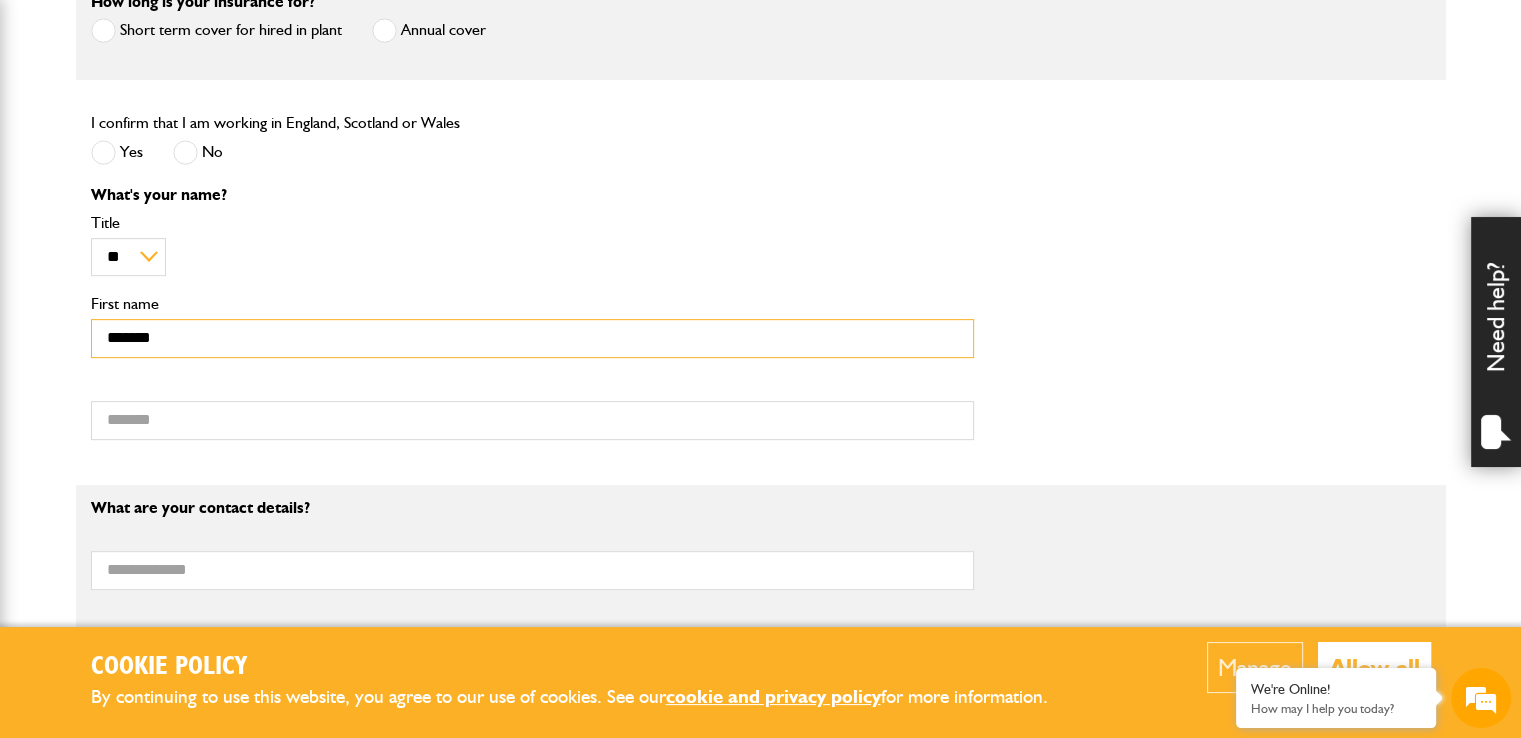 type on "******" 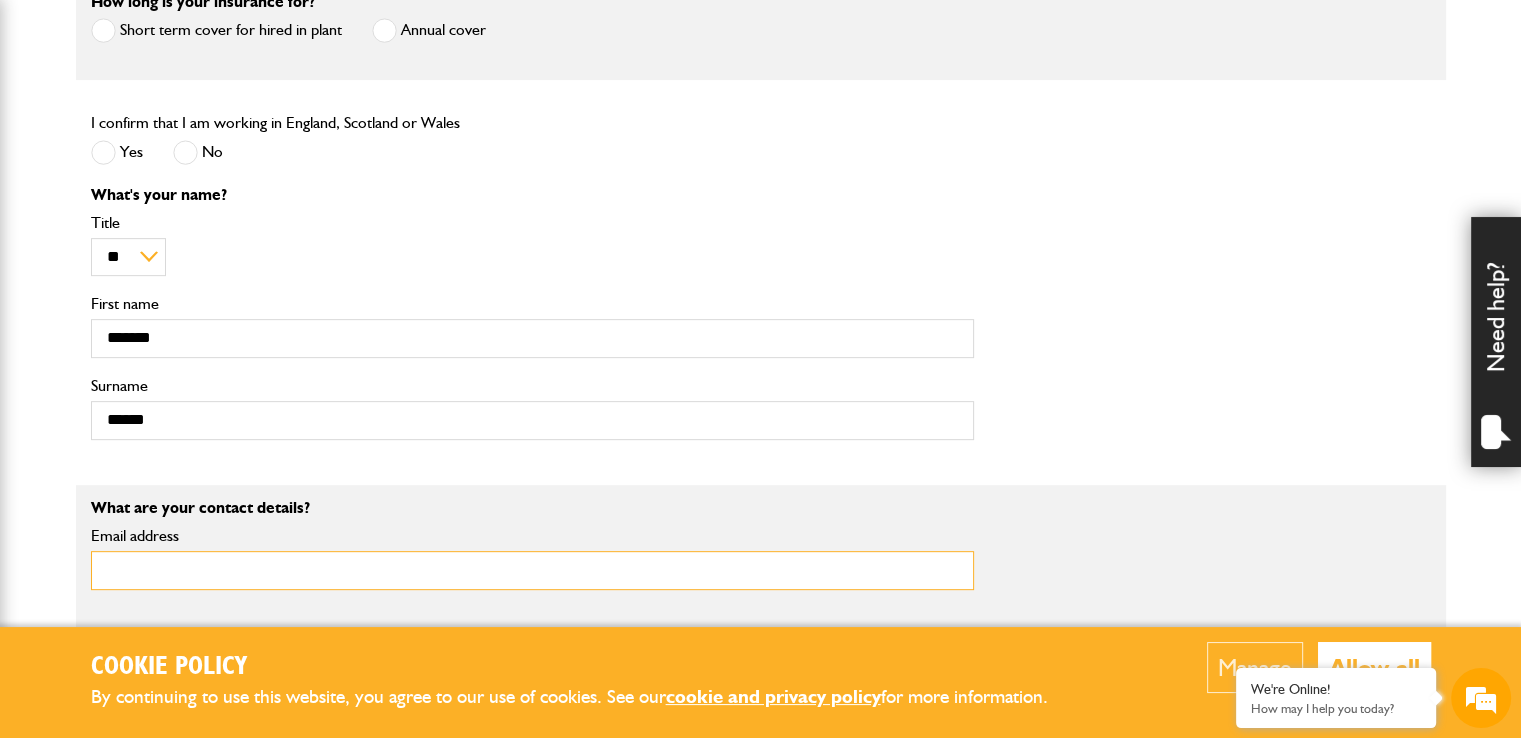 type on "**********" 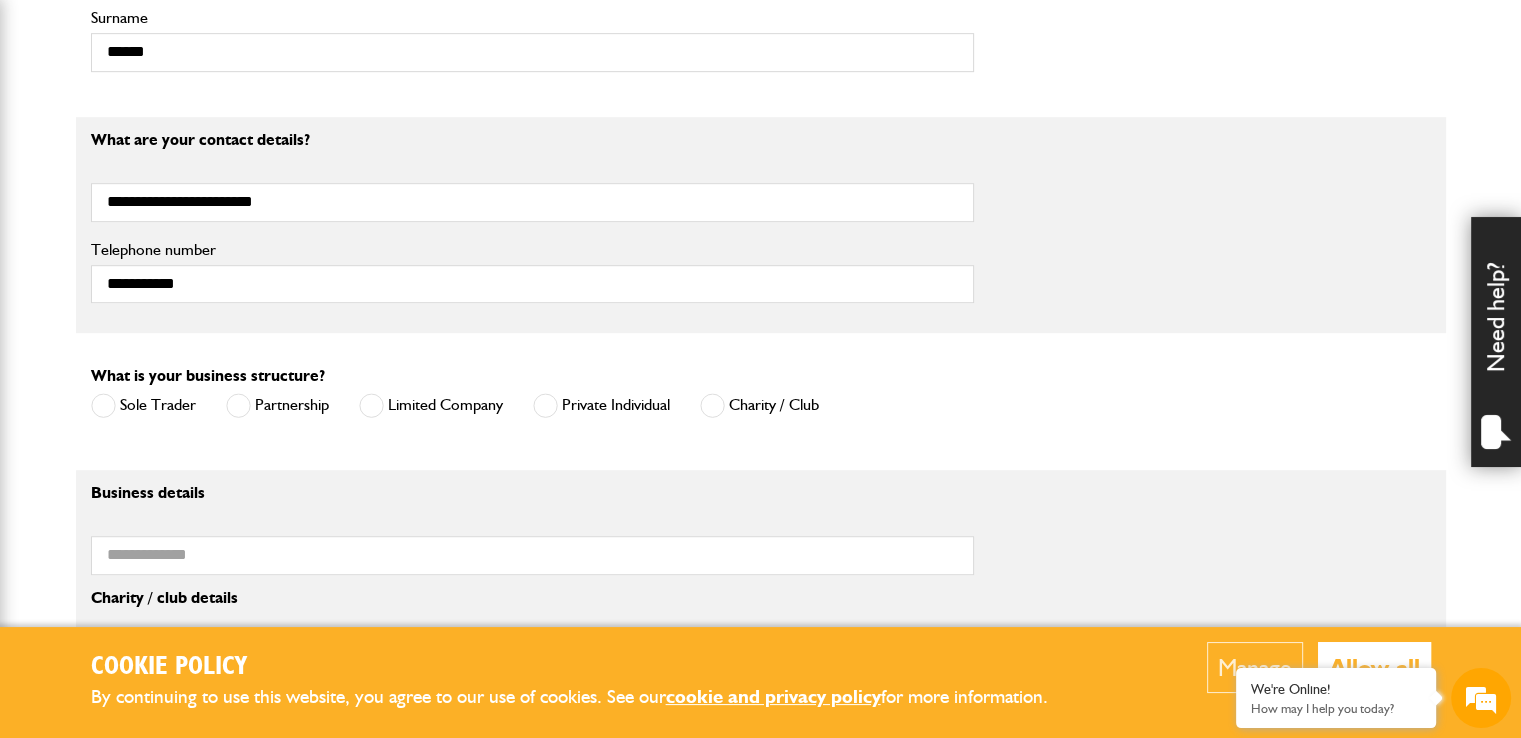 scroll, scrollTop: 1227, scrollLeft: 0, axis: vertical 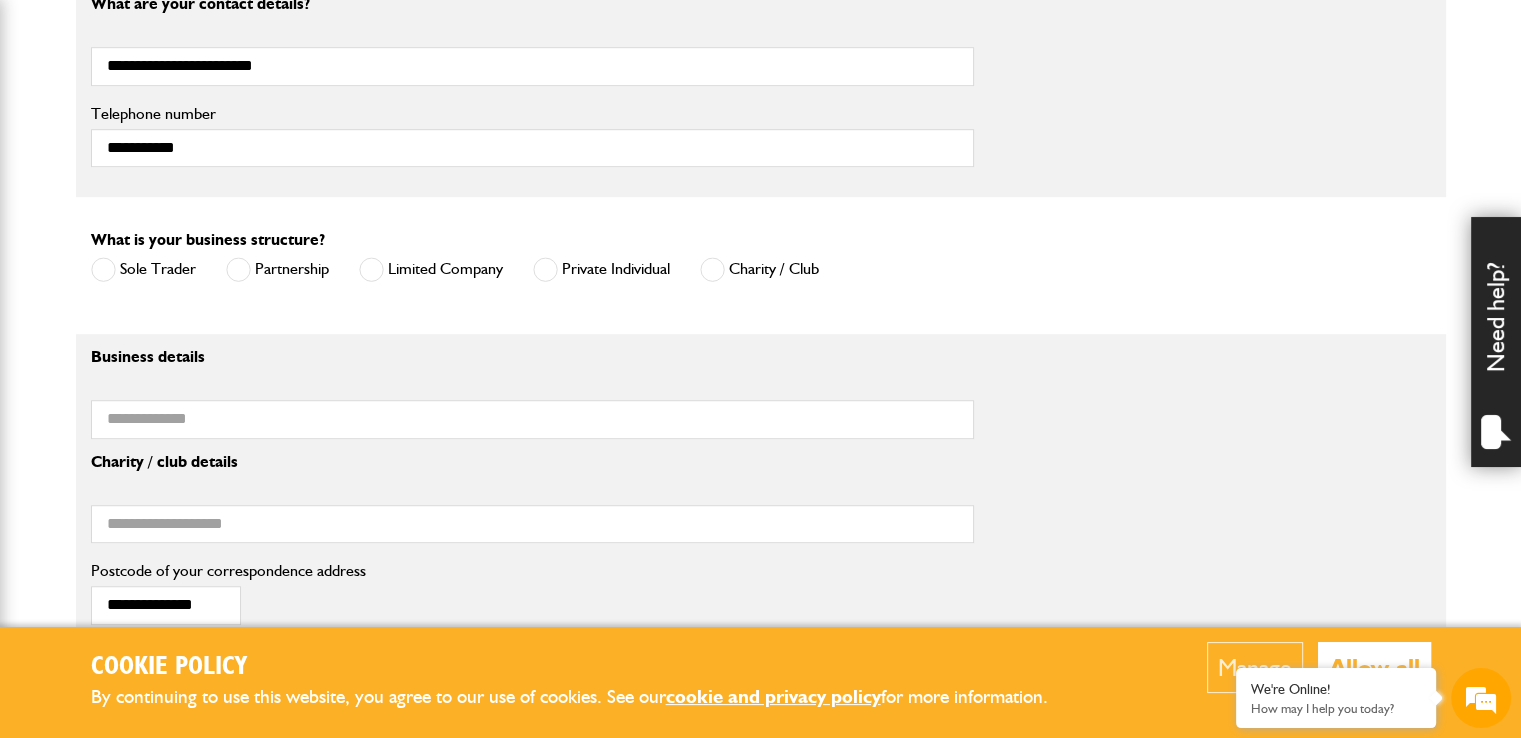 click at bounding box center [545, 269] 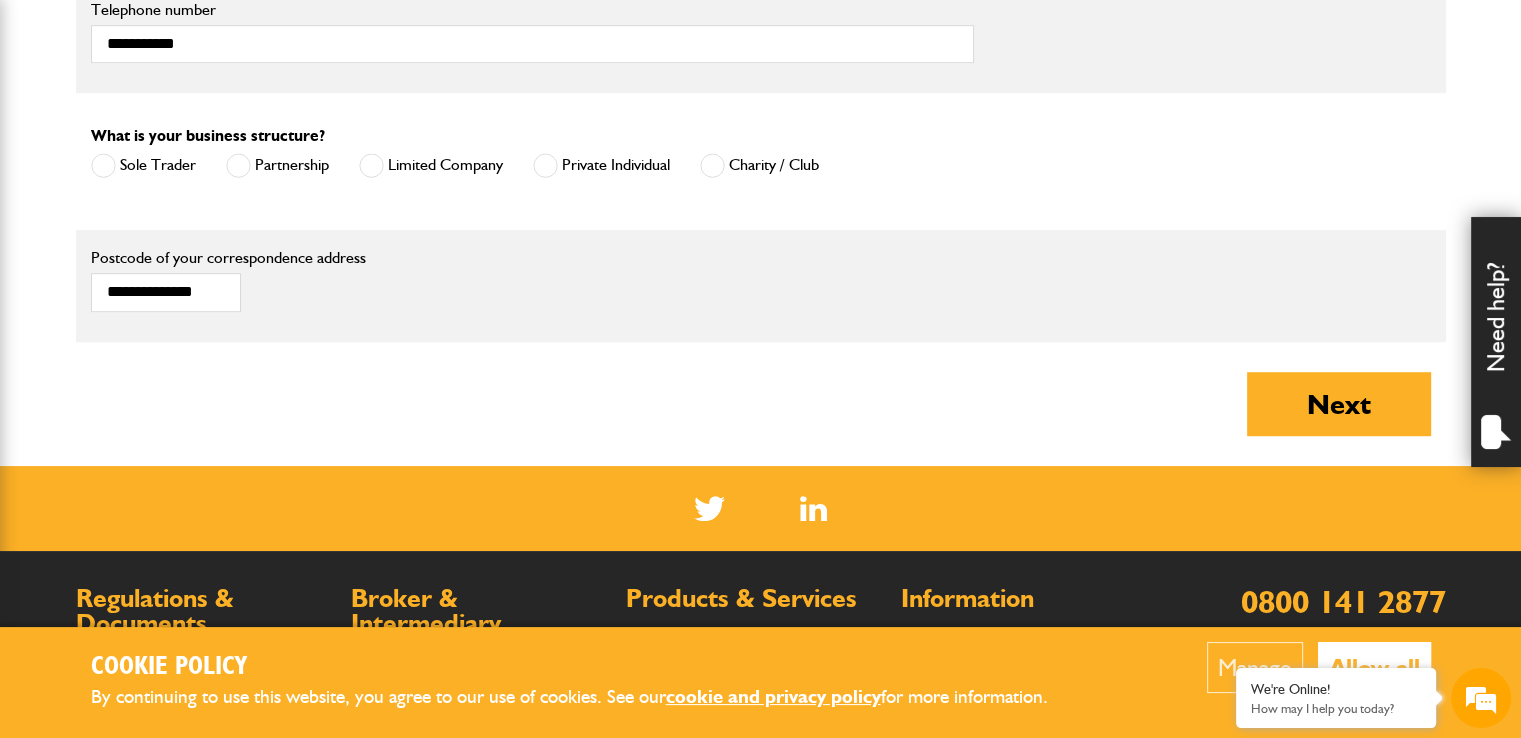 scroll, scrollTop: 1332, scrollLeft: 0, axis: vertical 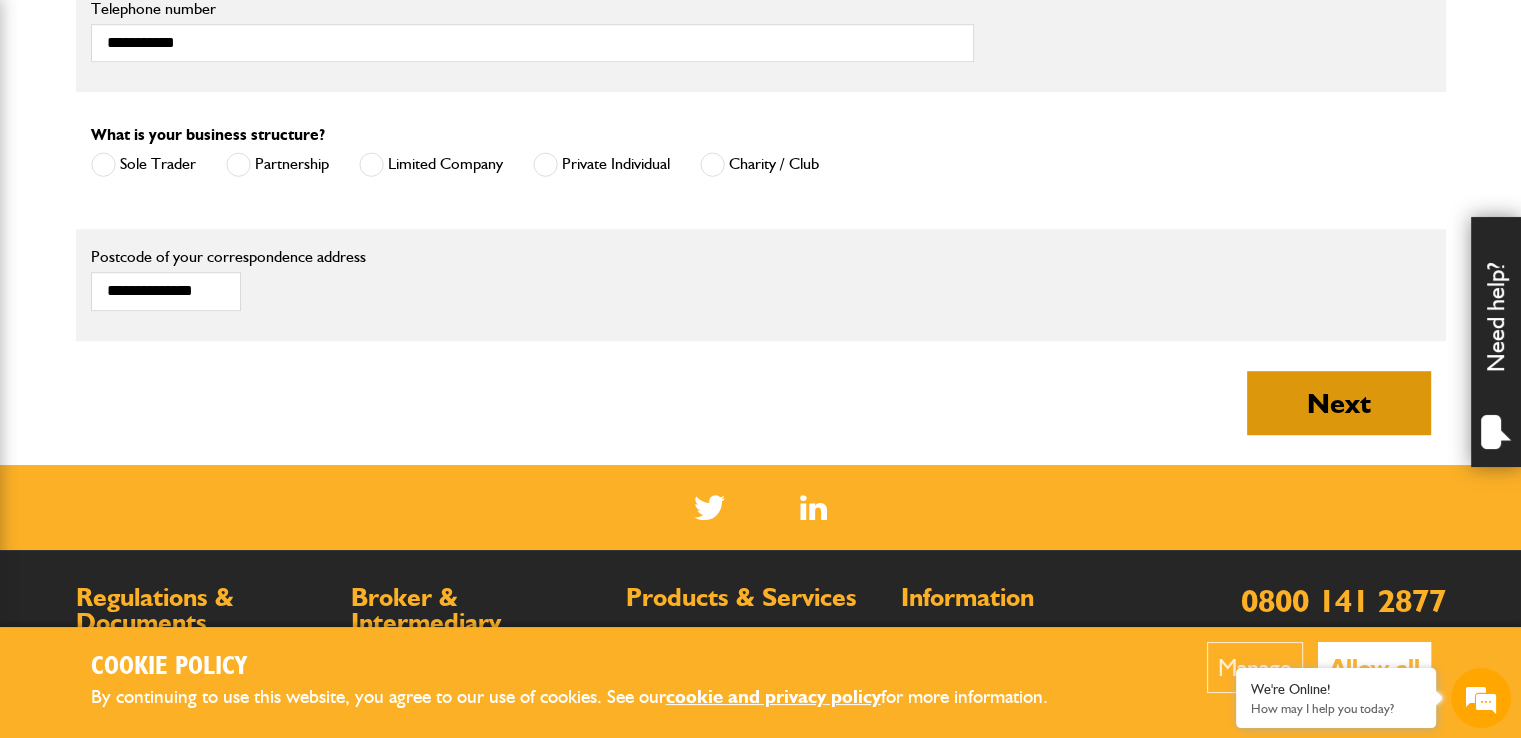 click on "Next" at bounding box center [1339, 403] 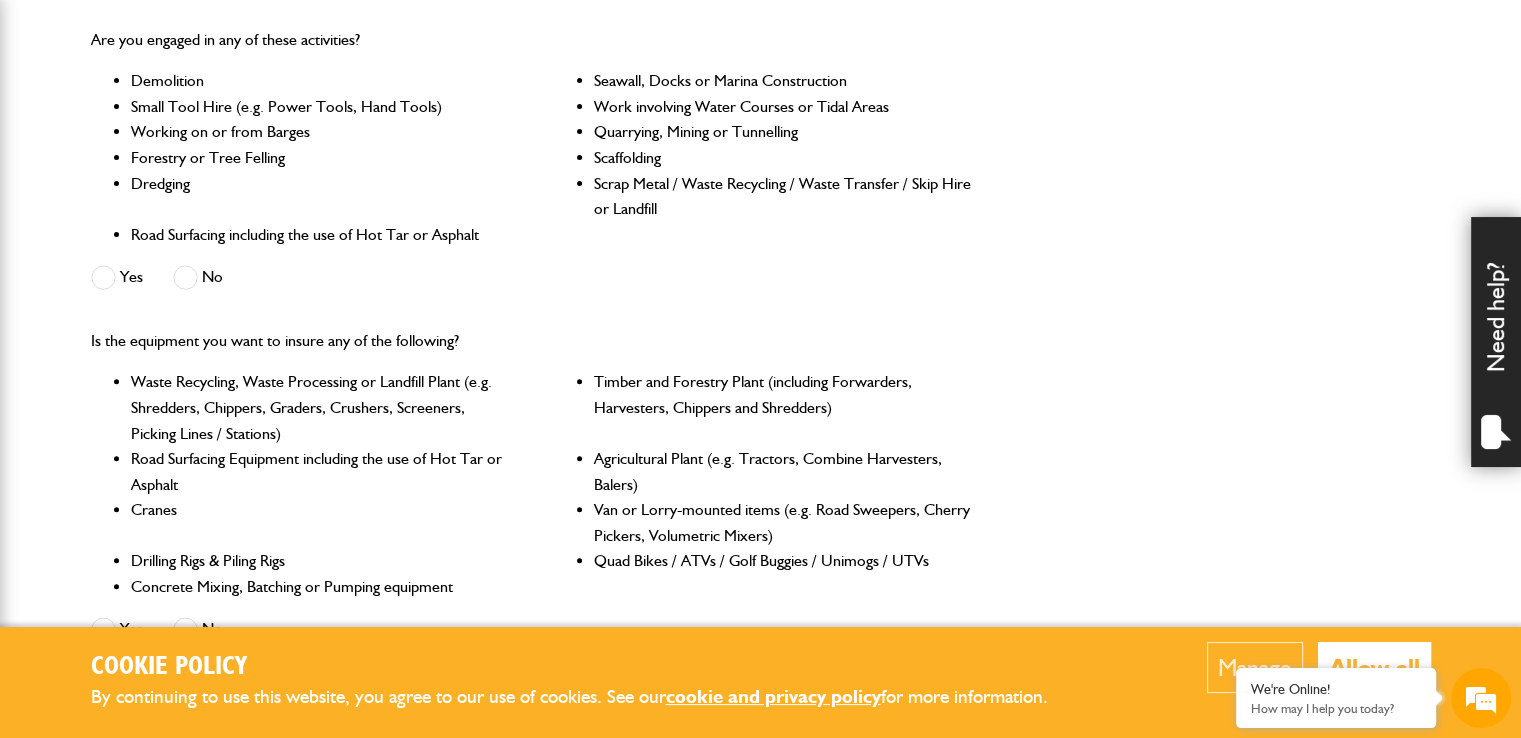 scroll, scrollTop: 614, scrollLeft: 0, axis: vertical 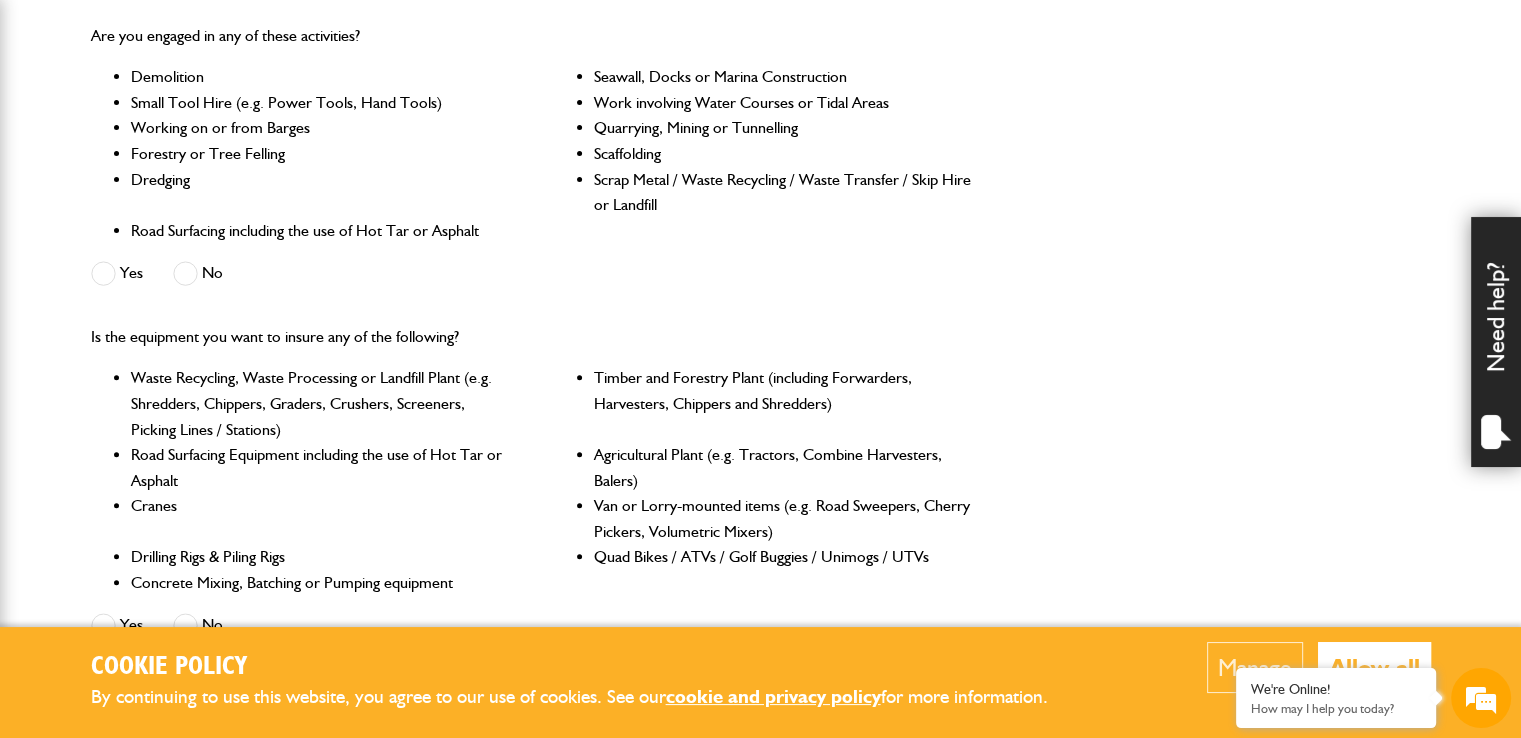 click at bounding box center [185, 273] 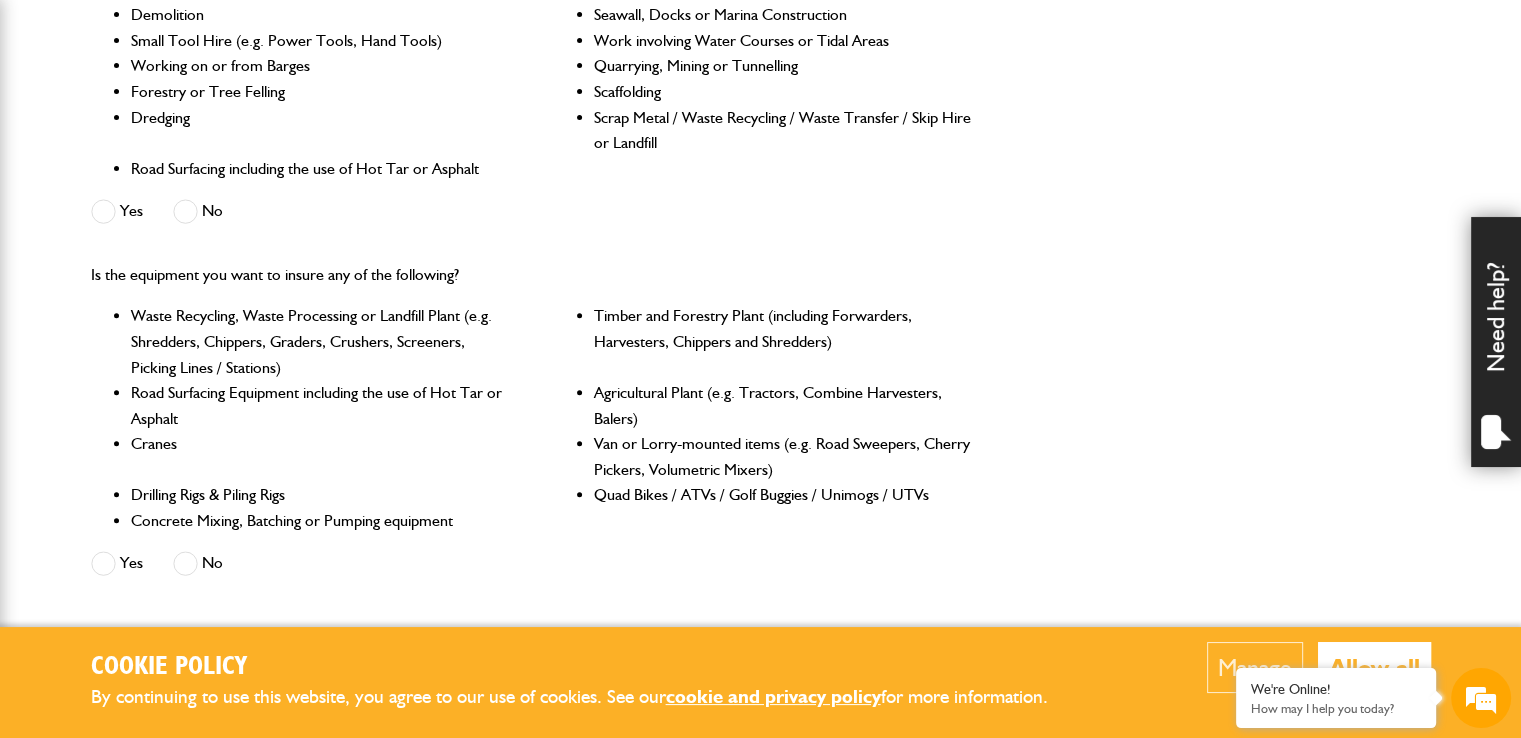 scroll, scrollTop: 678, scrollLeft: 0, axis: vertical 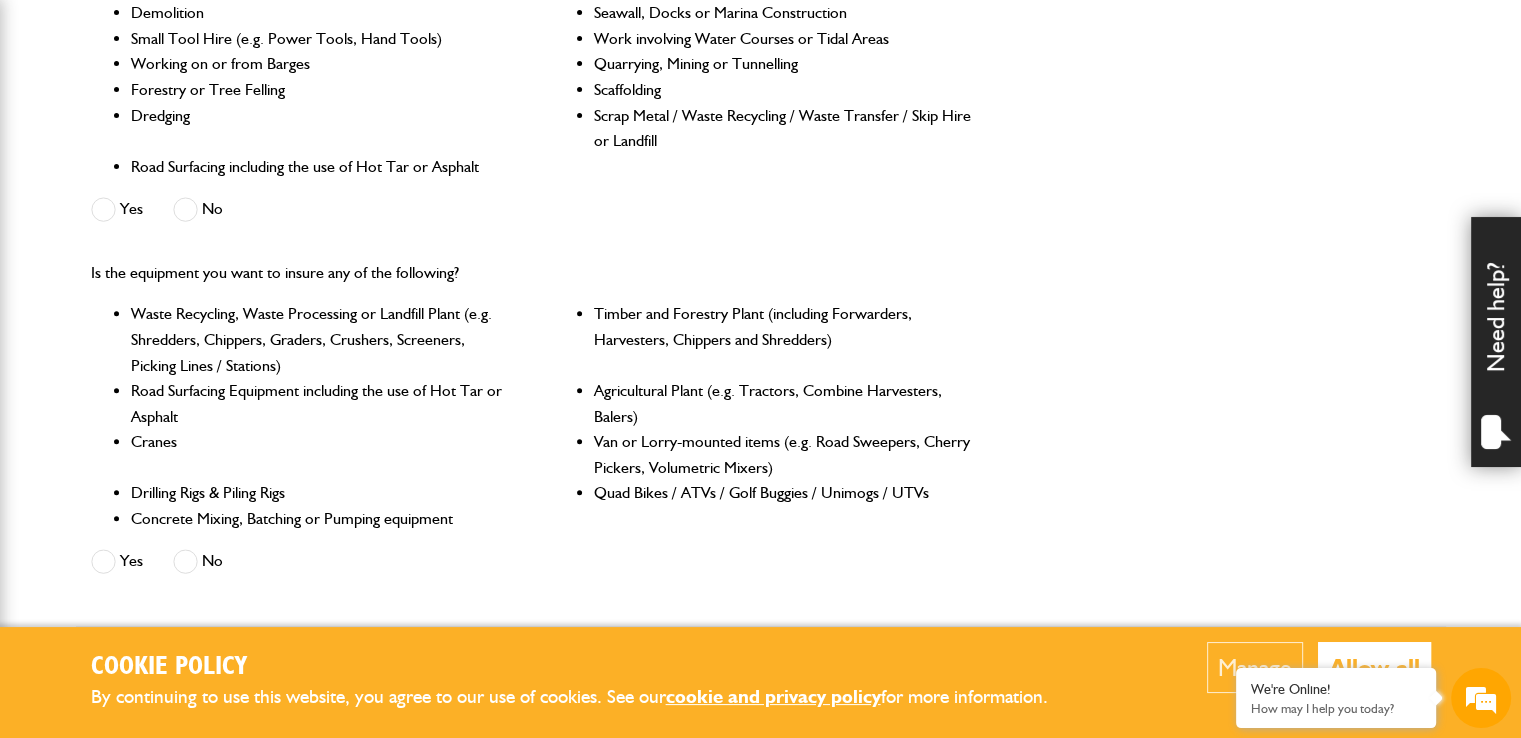 click at bounding box center [185, 561] 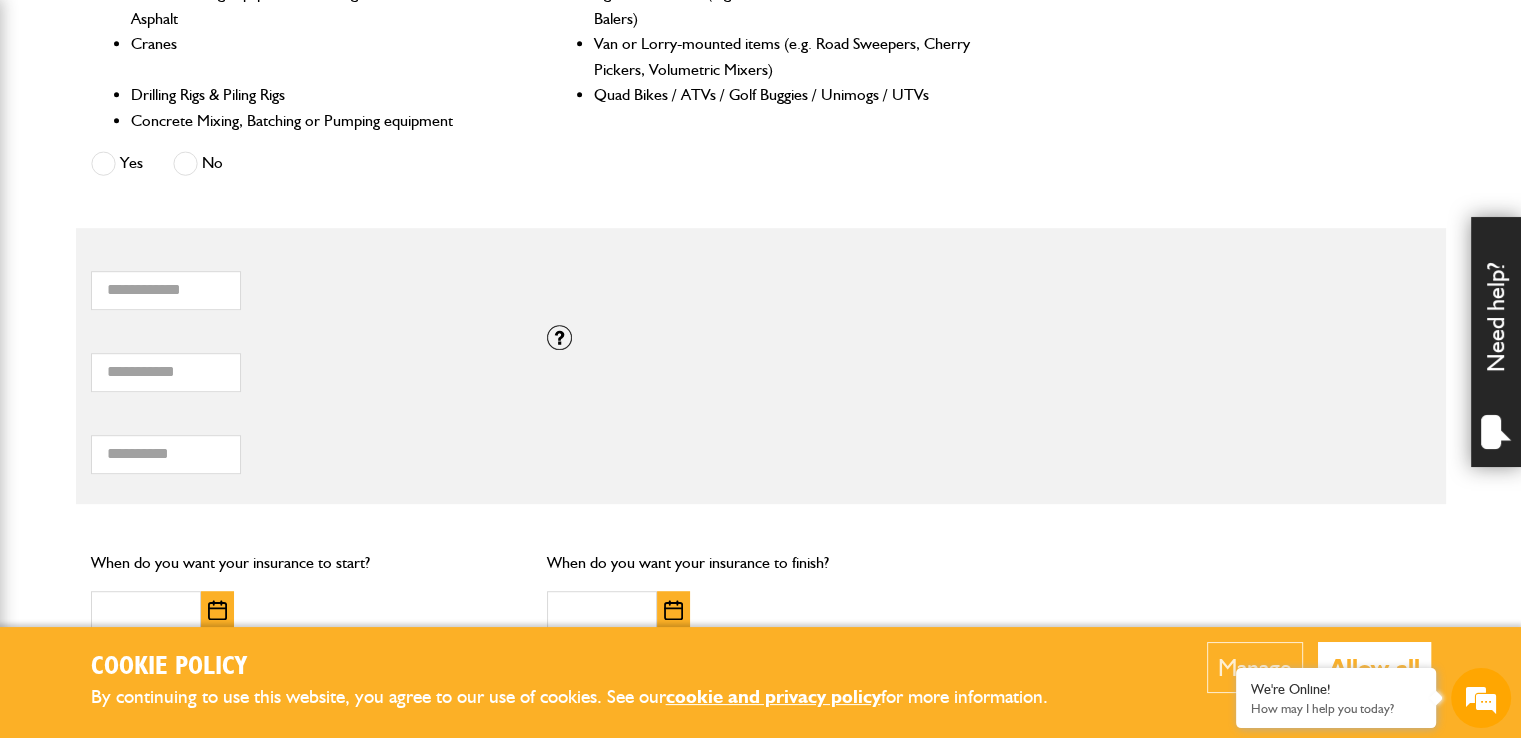 scroll, scrollTop: 1122, scrollLeft: 0, axis: vertical 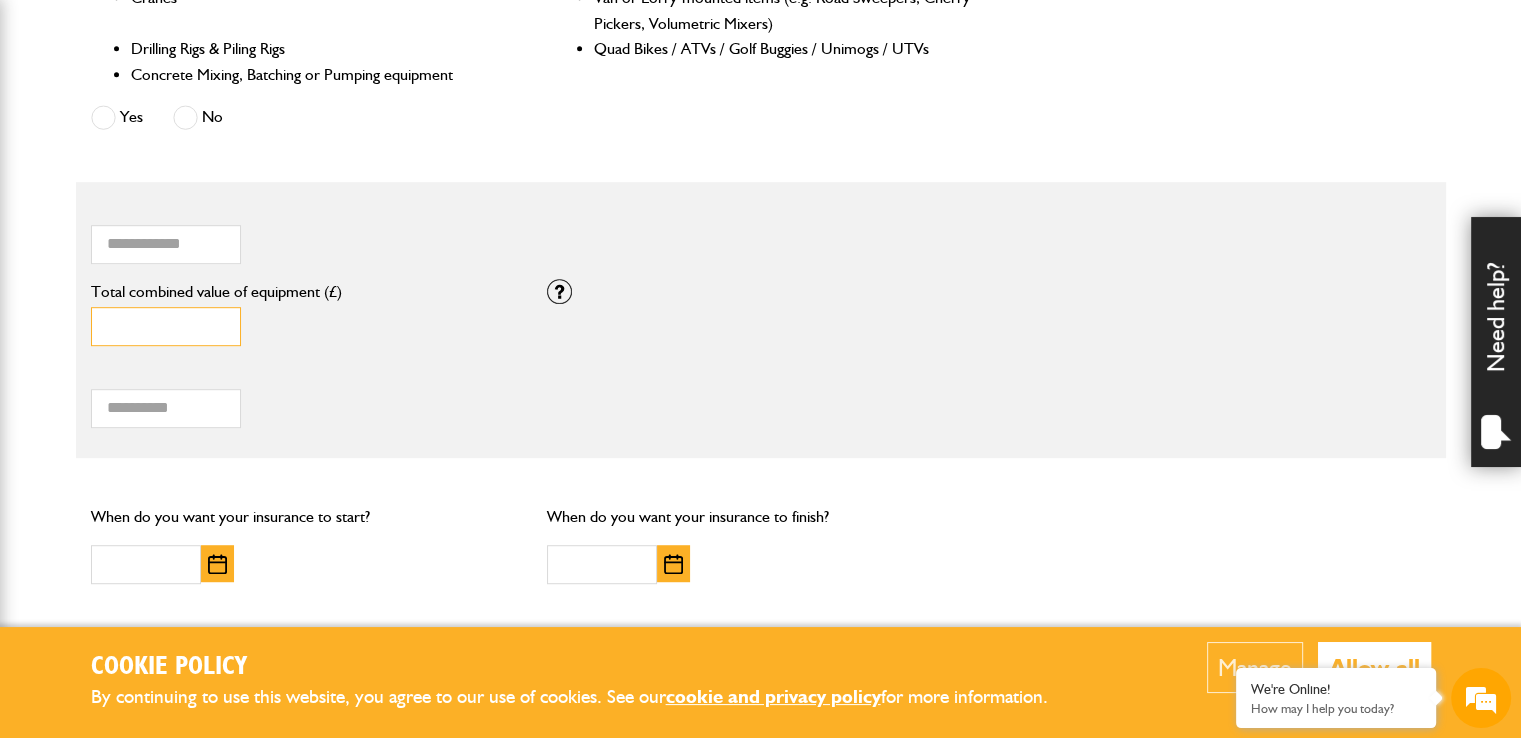 click on "*" at bounding box center (166, 326) 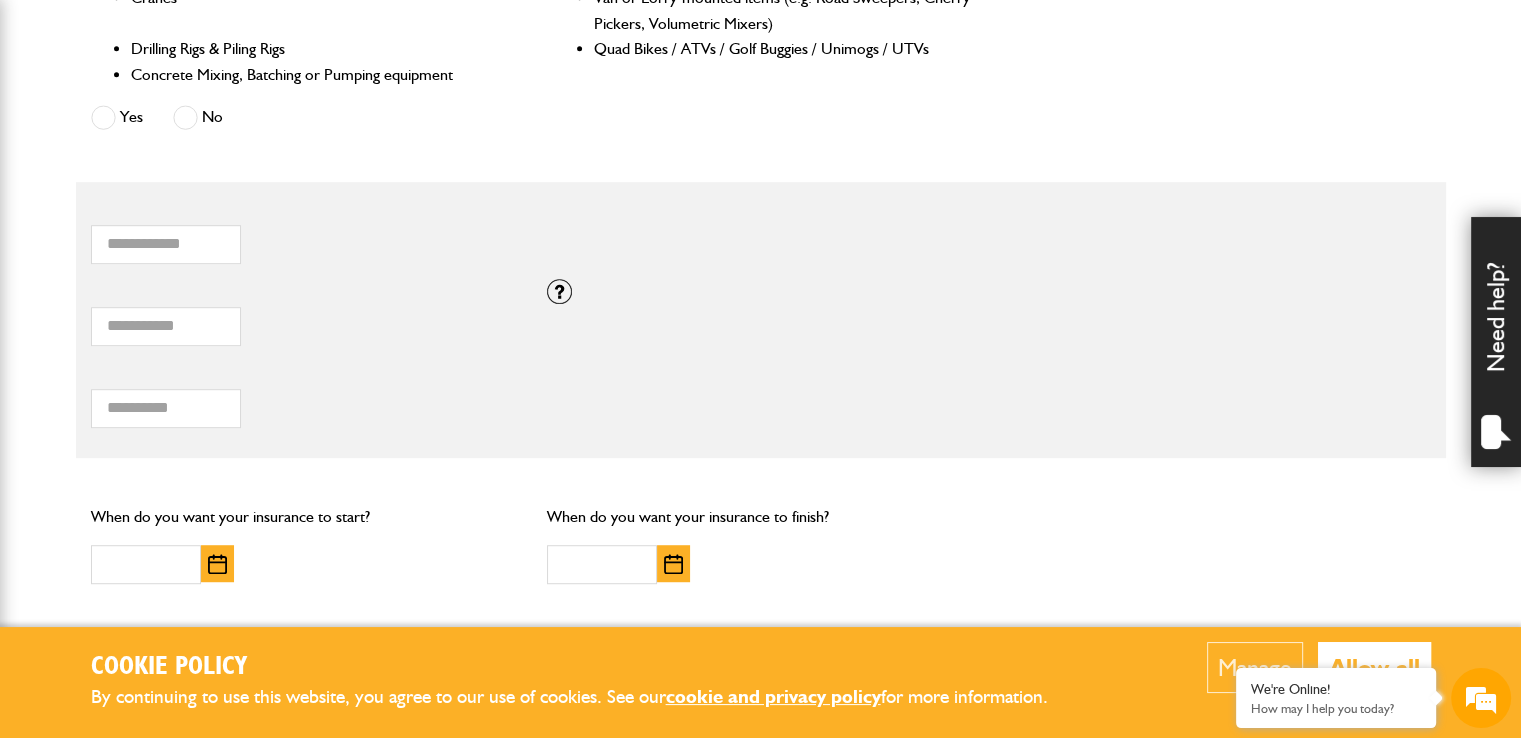 click on "Total hiring fees
Please enter a minimum value of 25 for total hiring fees." at bounding box center [304, 397] 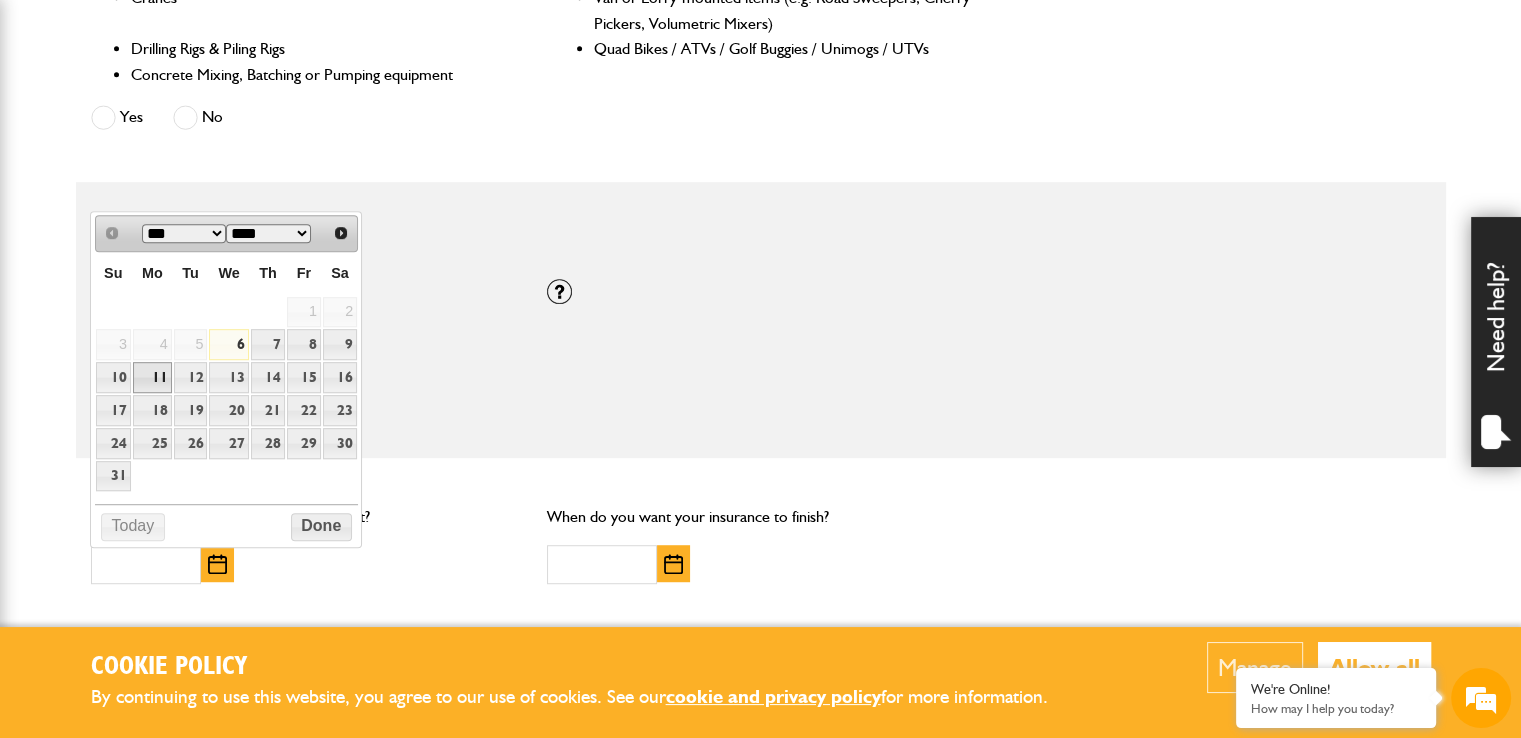 click on "11" at bounding box center (152, 377) 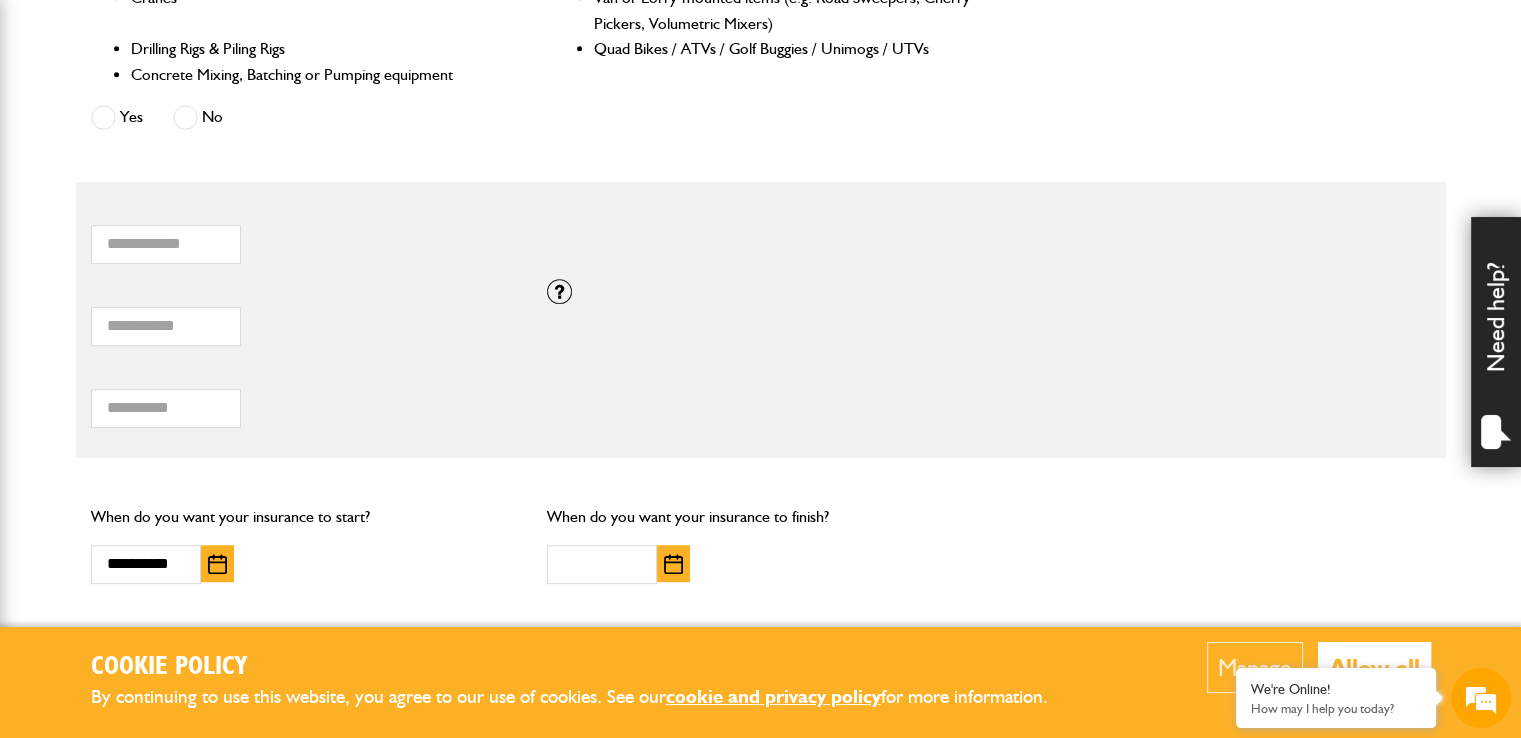 click at bounding box center [673, 564] 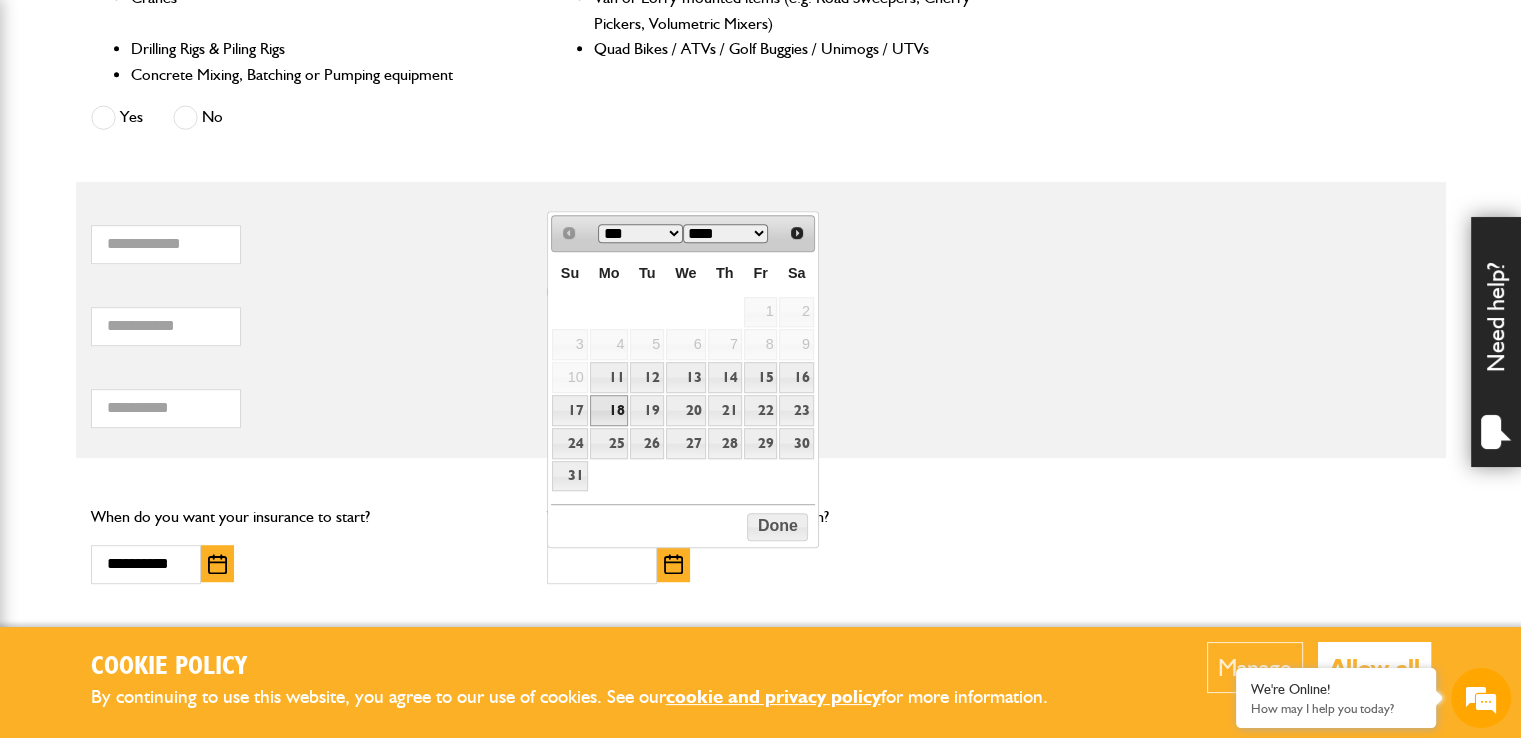 click on "18" at bounding box center (609, 410) 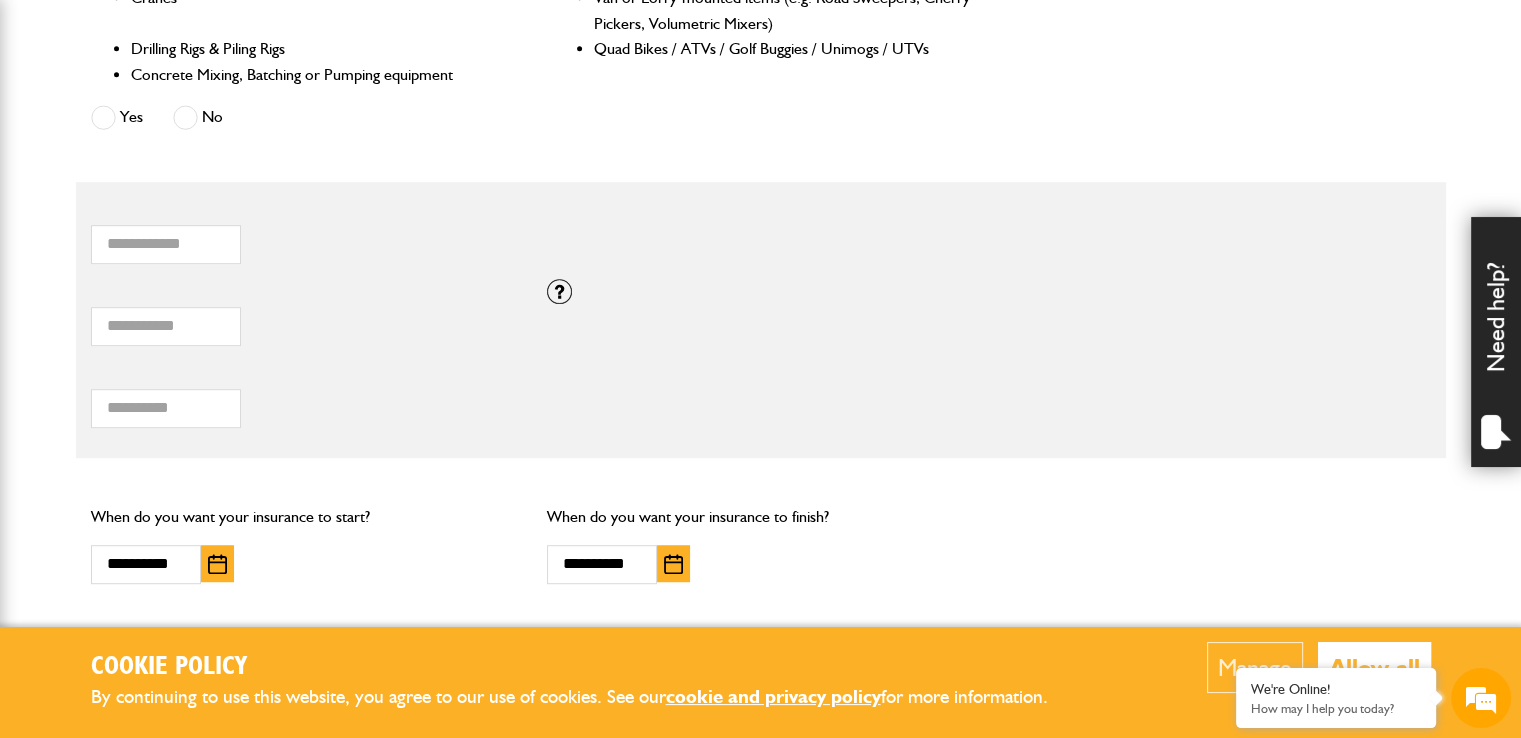 scroll, scrollTop: 1442, scrollLeft: 0, axis: vertical 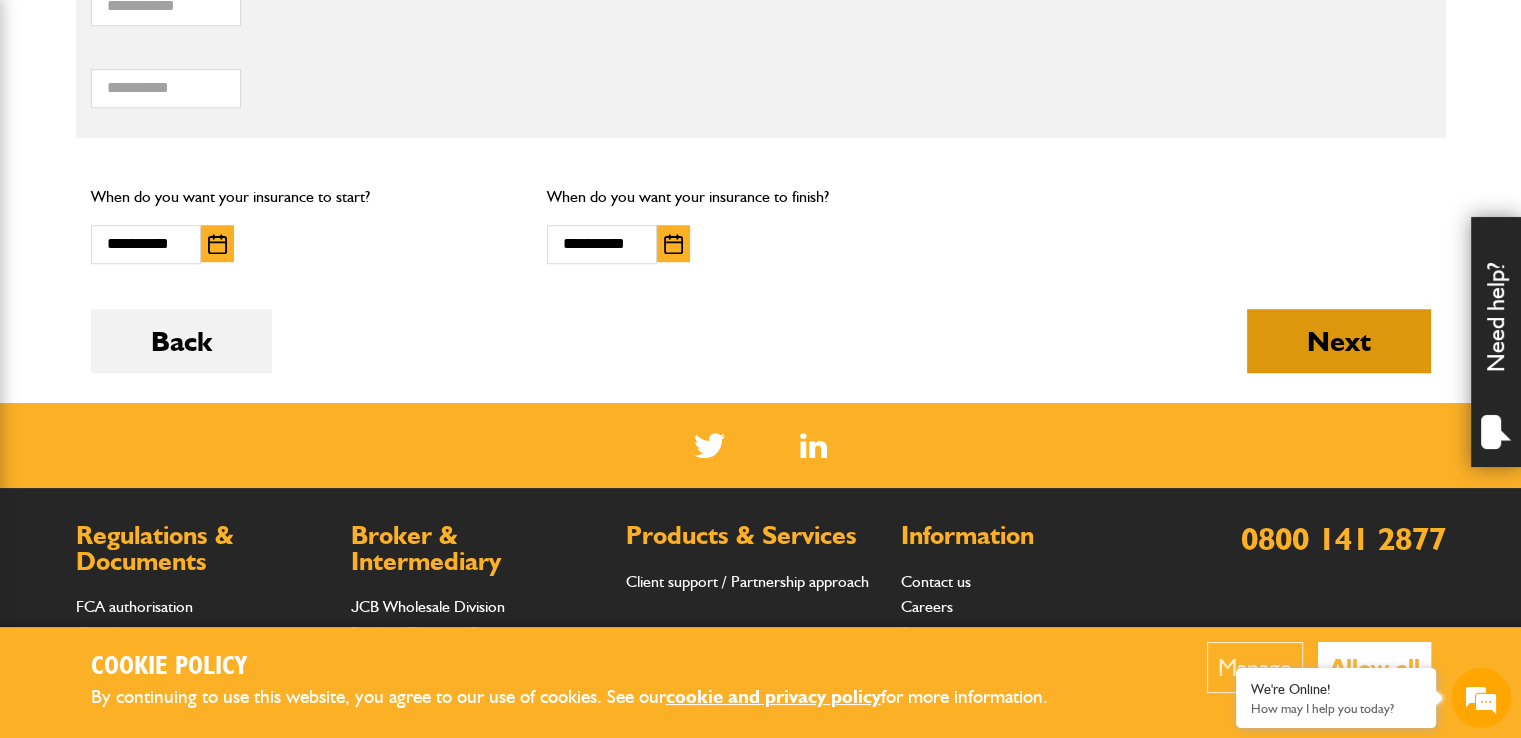 click on "Next" at bounding box center (1339, 341) 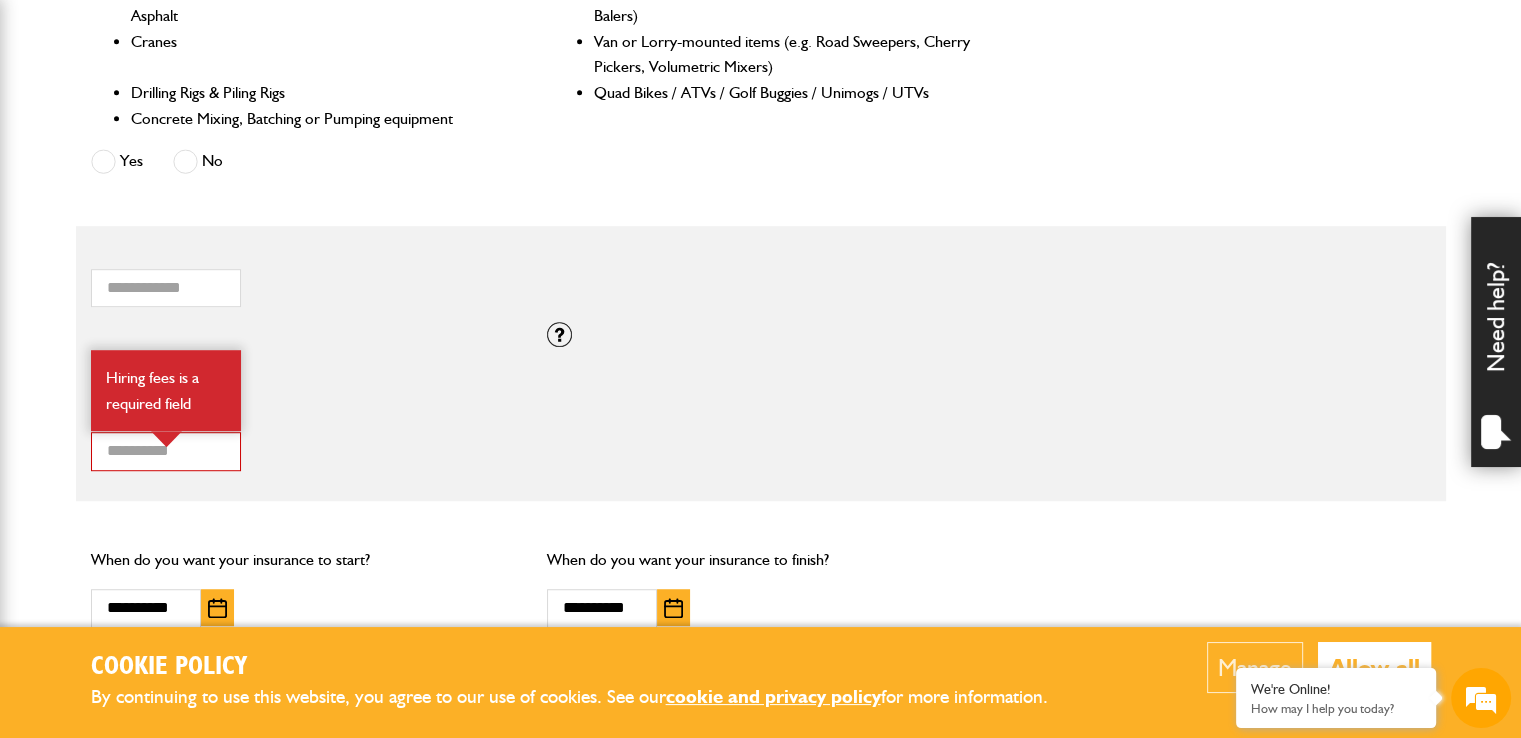scroll, scrollTop: 1254, scrollLeft: 0, axis: vertical 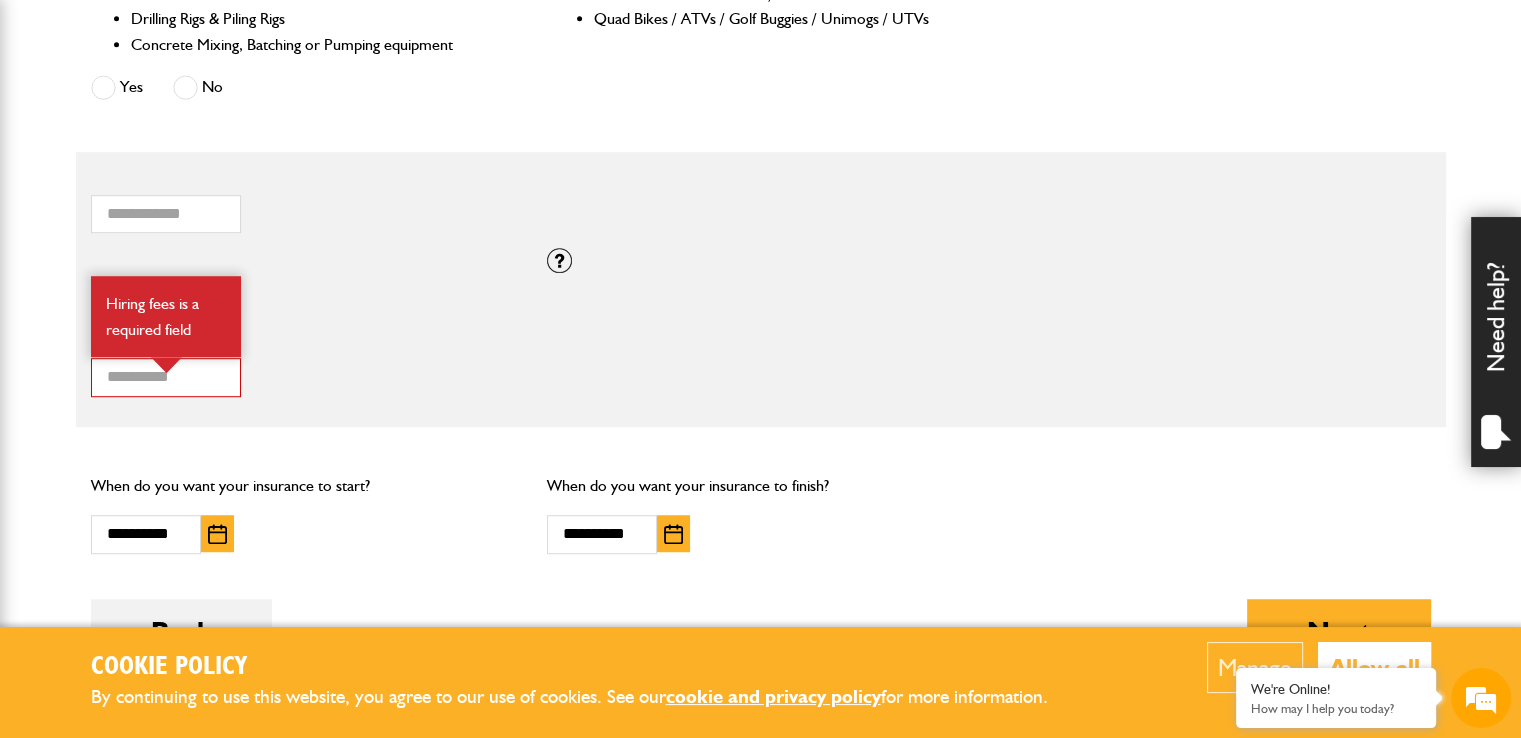 click on "Total hiring fees" at bounding box center [304, 343] 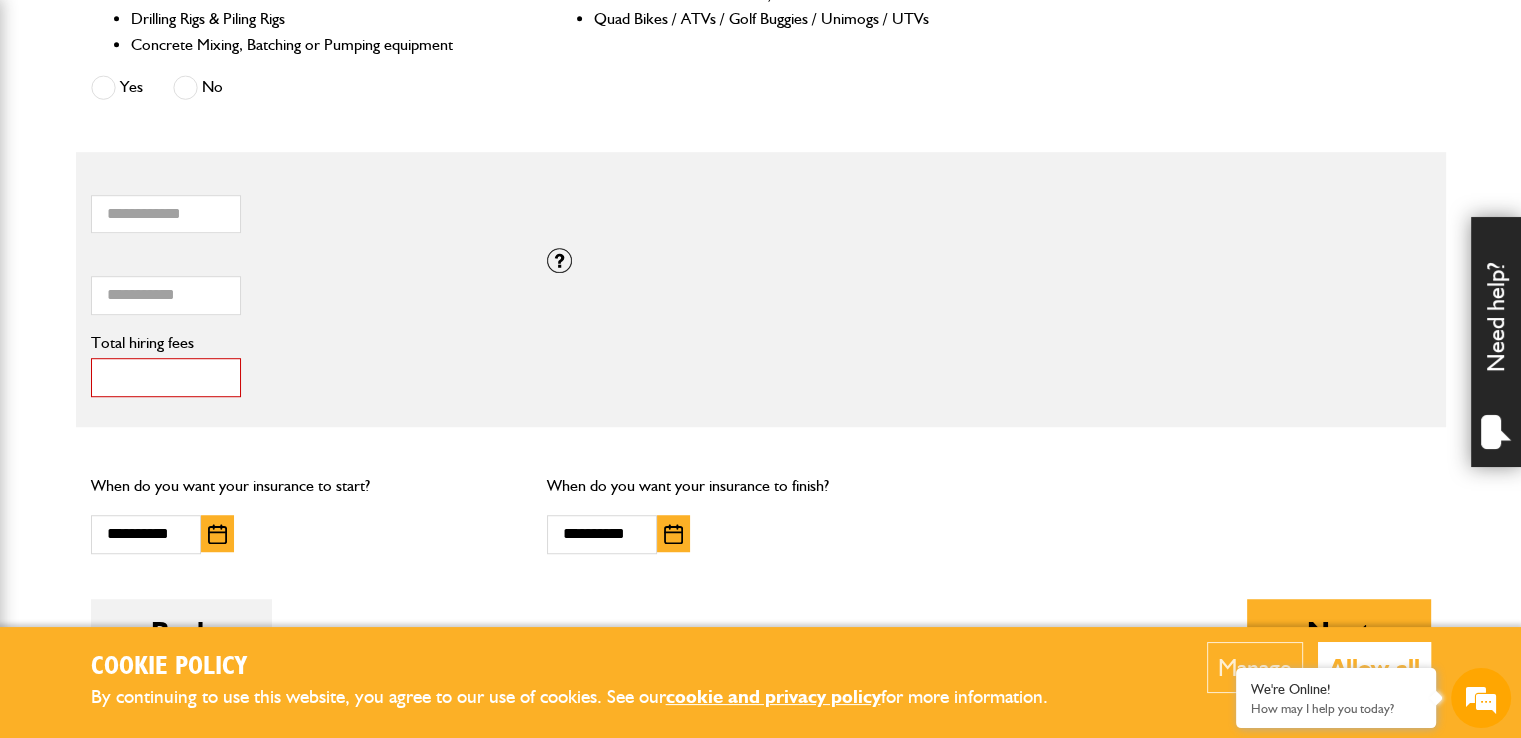 click on "*" at bounding box center [166, 377] 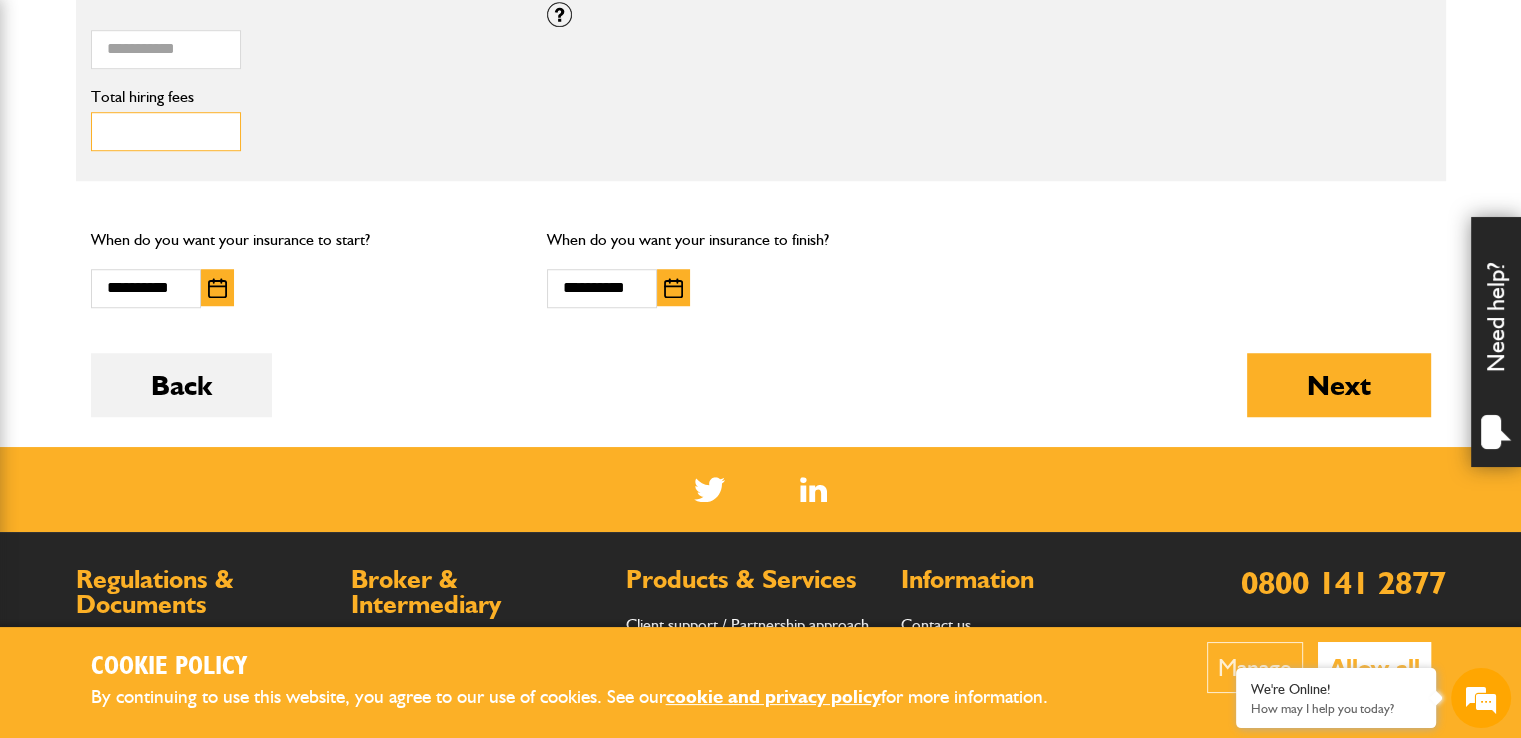 scroll, scrollTop: 1502, scrollLeft: 0, axis: vertical 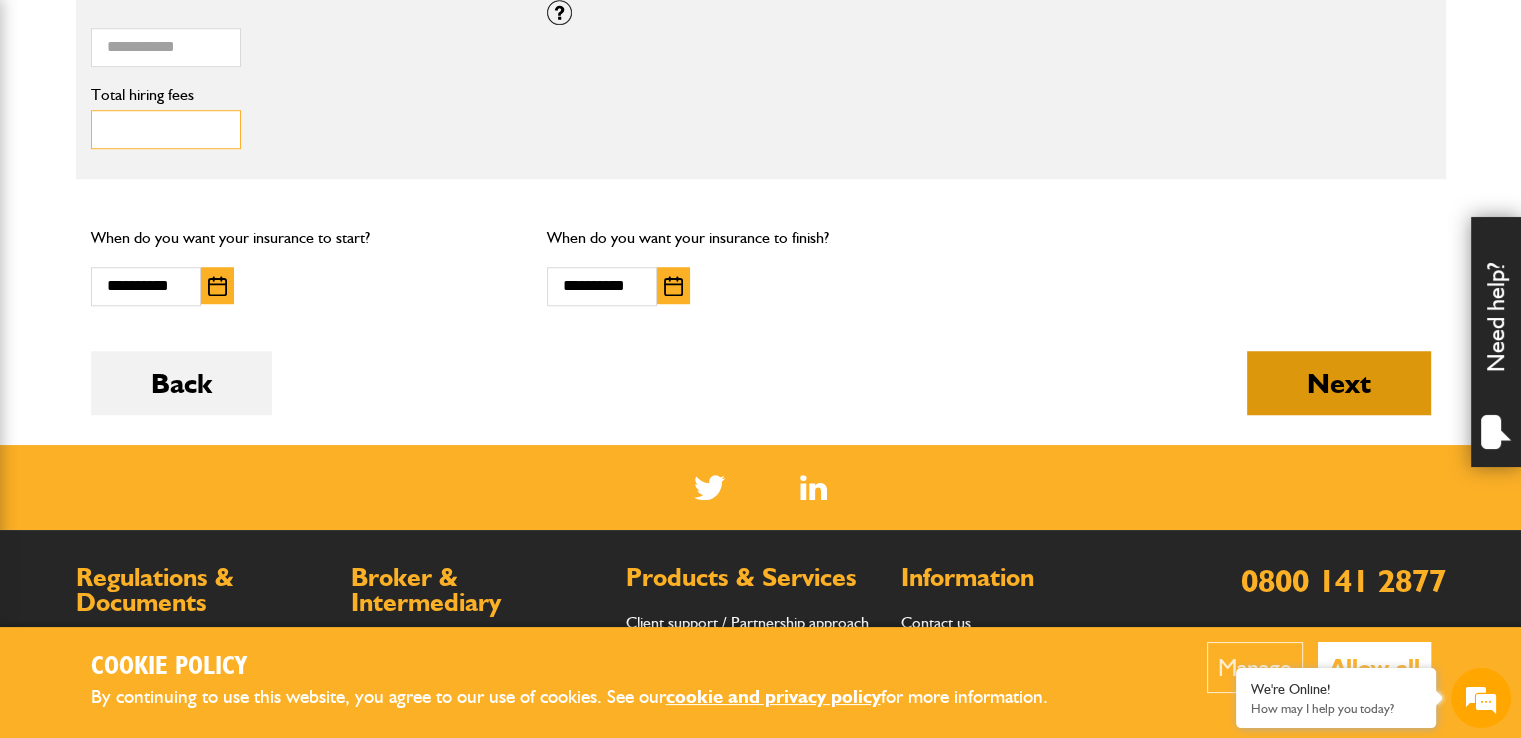 type on "***" 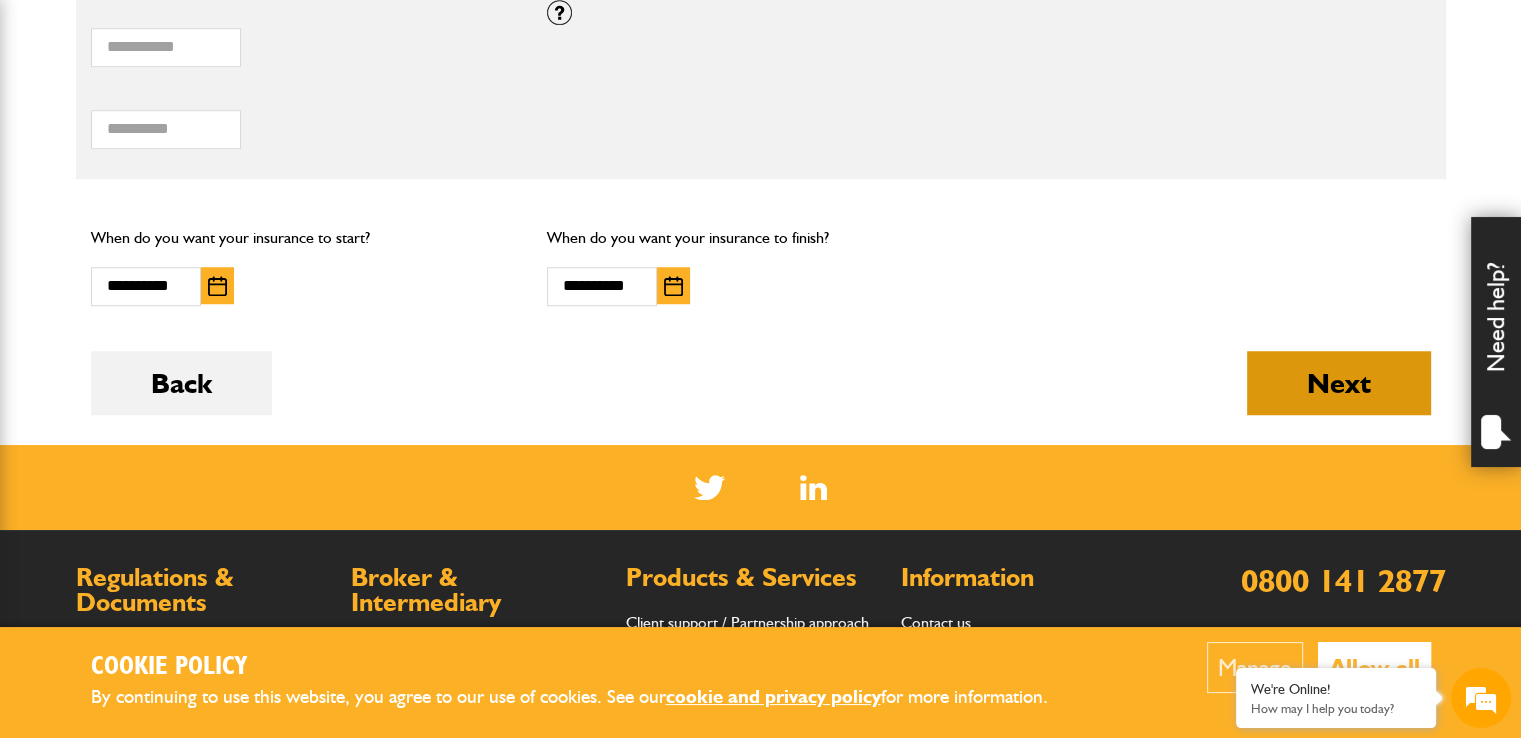 click on "Next" at bounding box center (1339, 383) 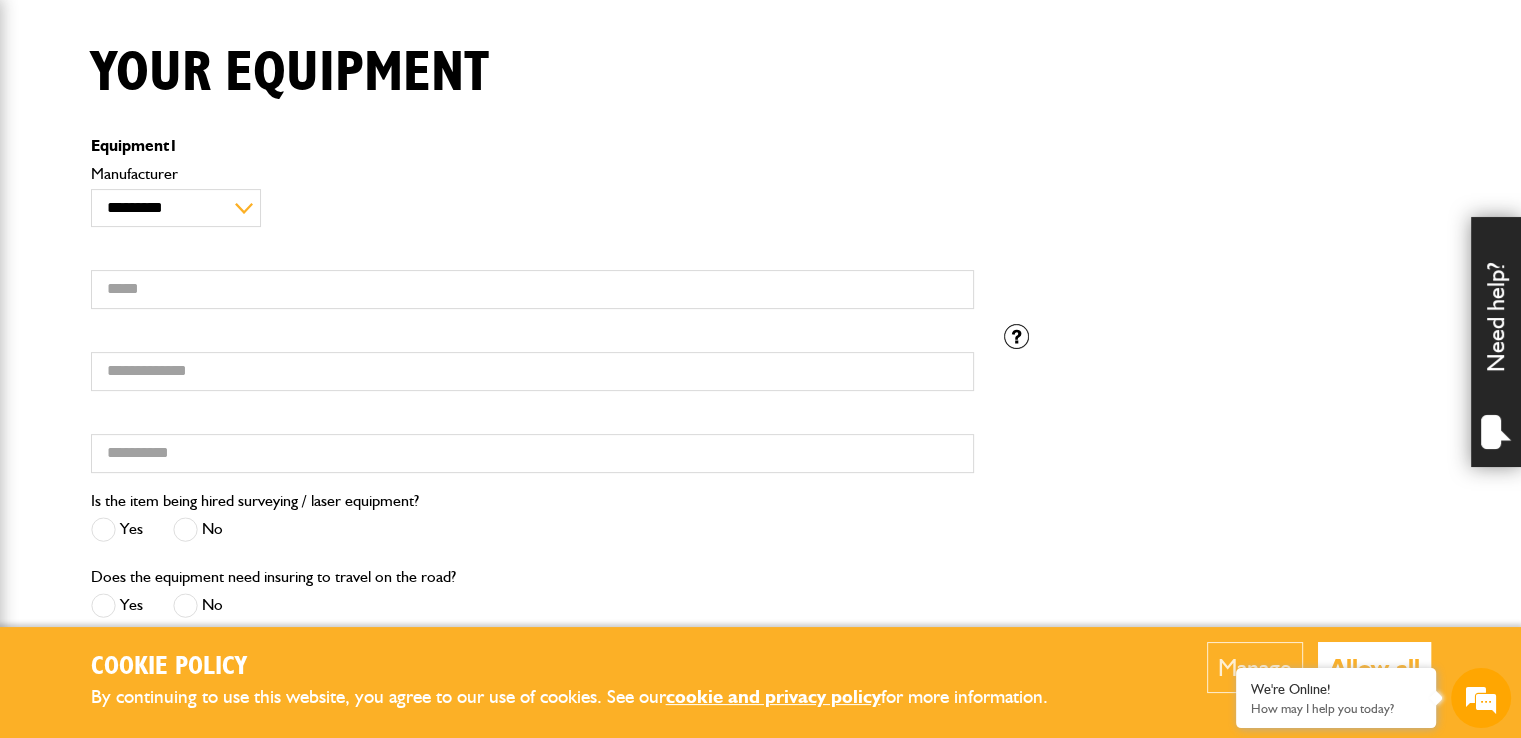scroll, scrollTop: 0, scrollLeft: 0, axis: both 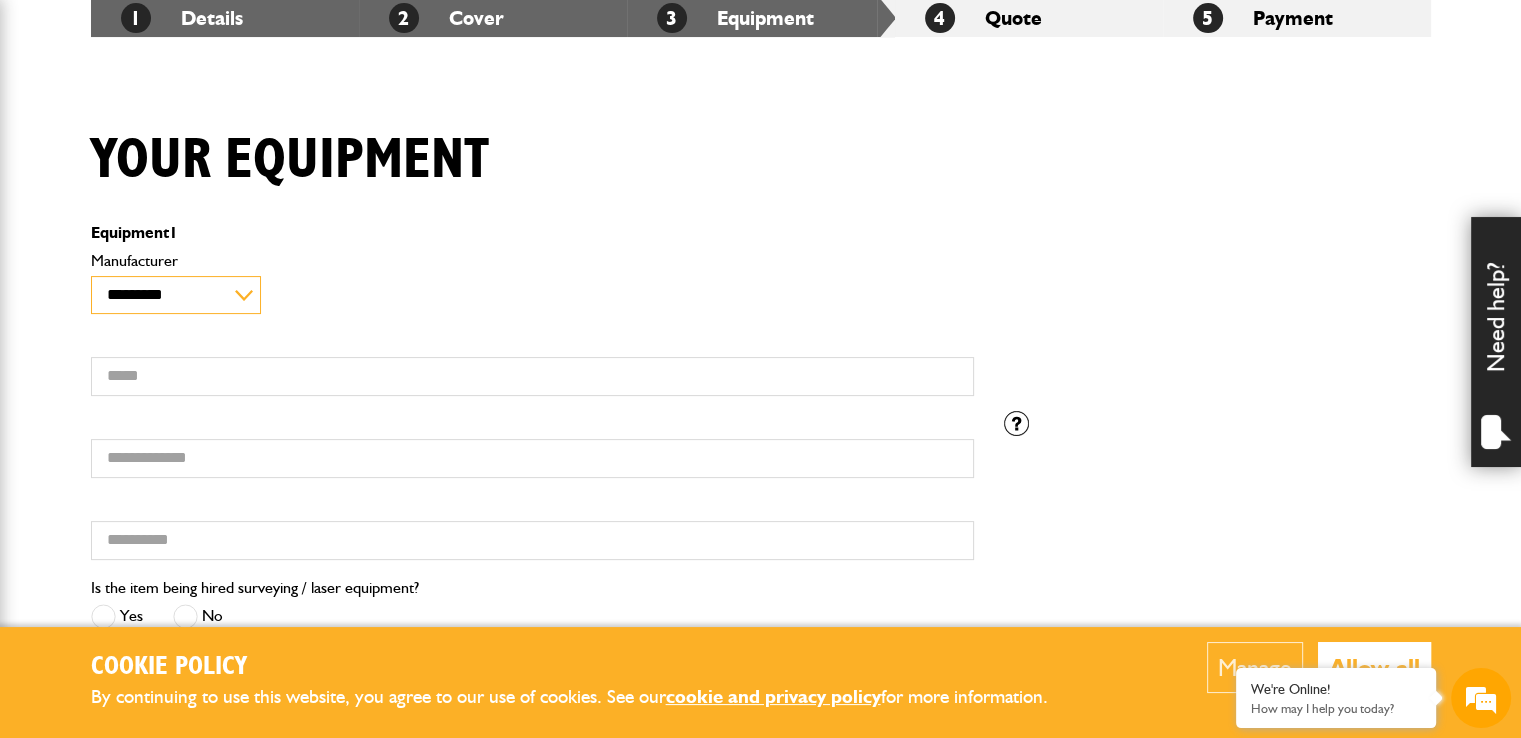 click on "**********" at bounding box center [176, 295] 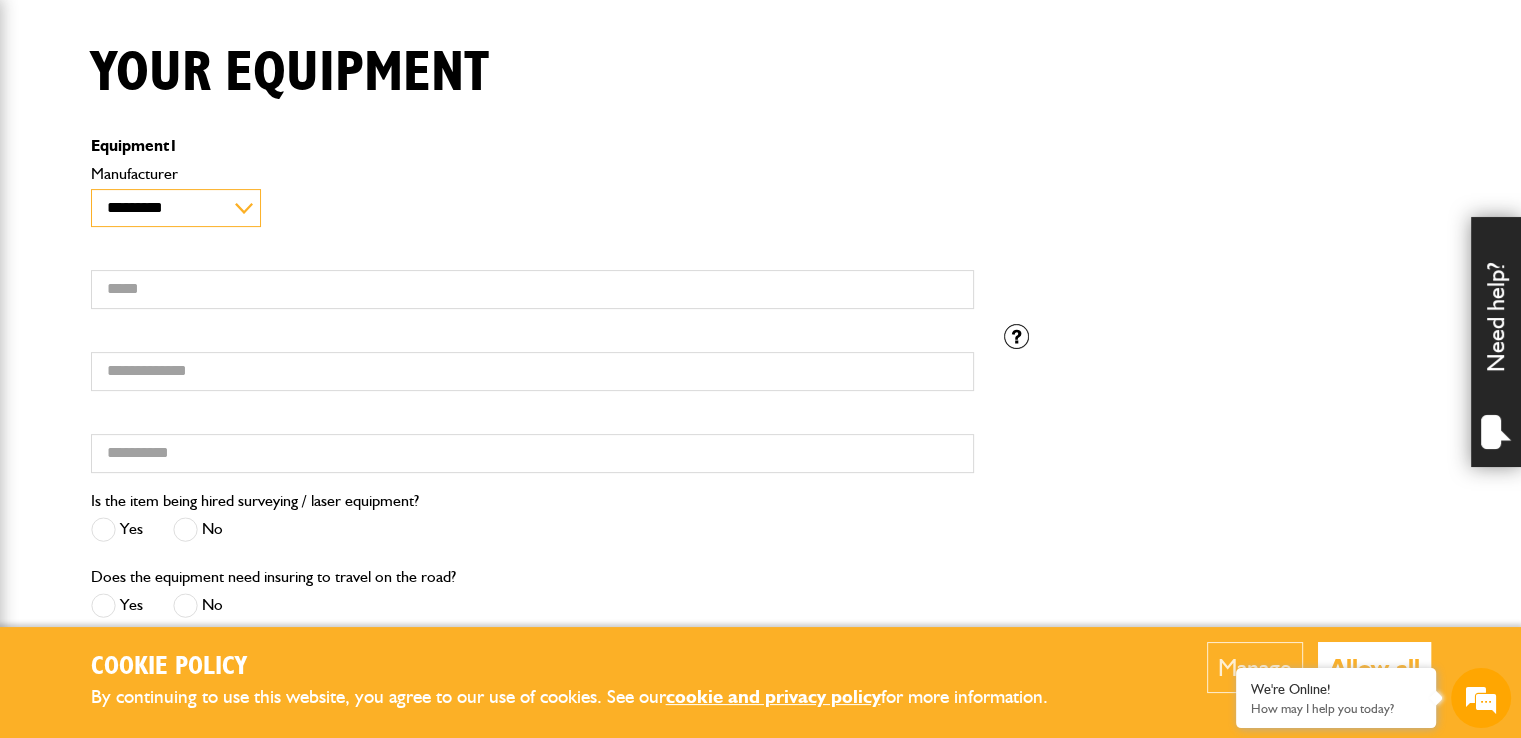 scroll, scrollTop: 482, scrollLeft: 0, axis: vertical 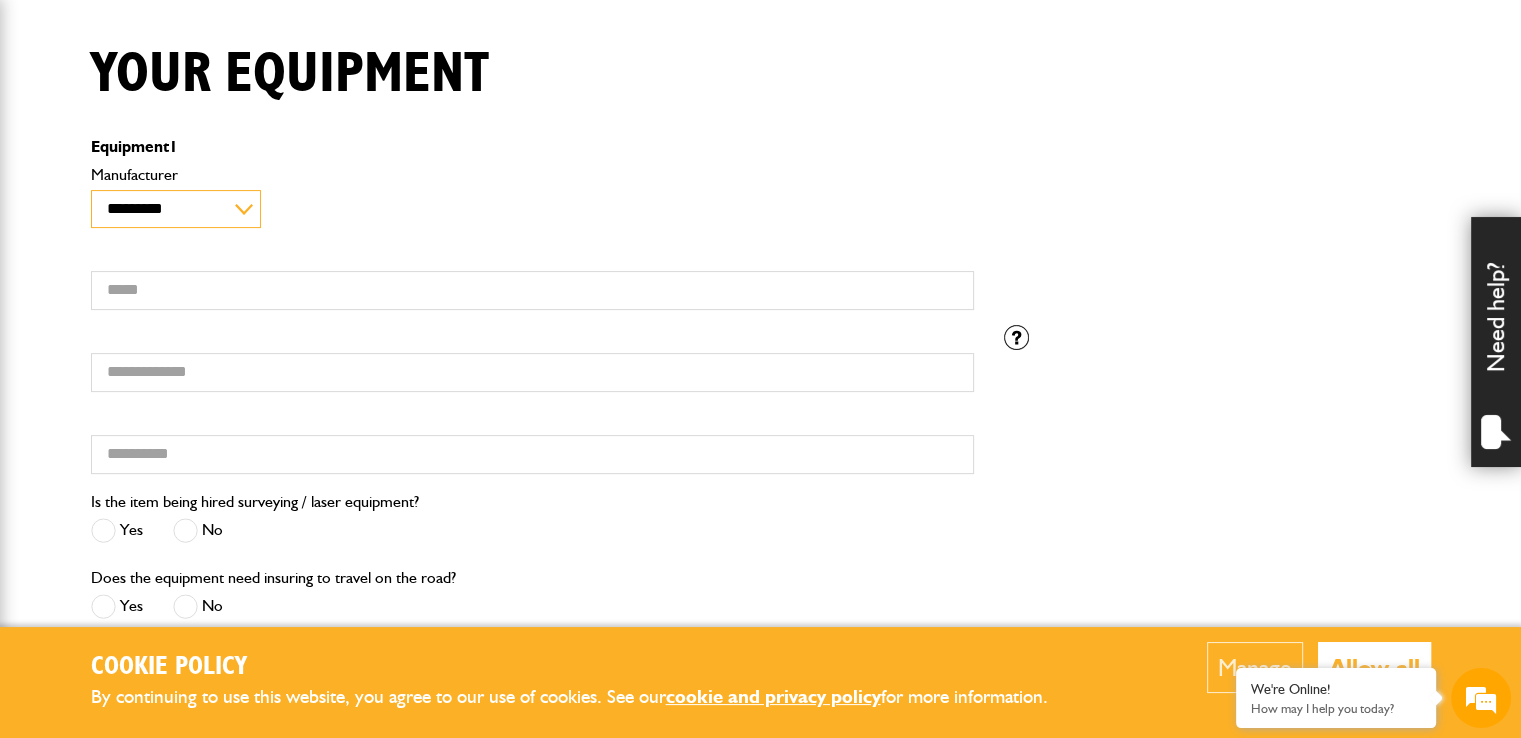 click on "**********" at bounding box center (176, 209) 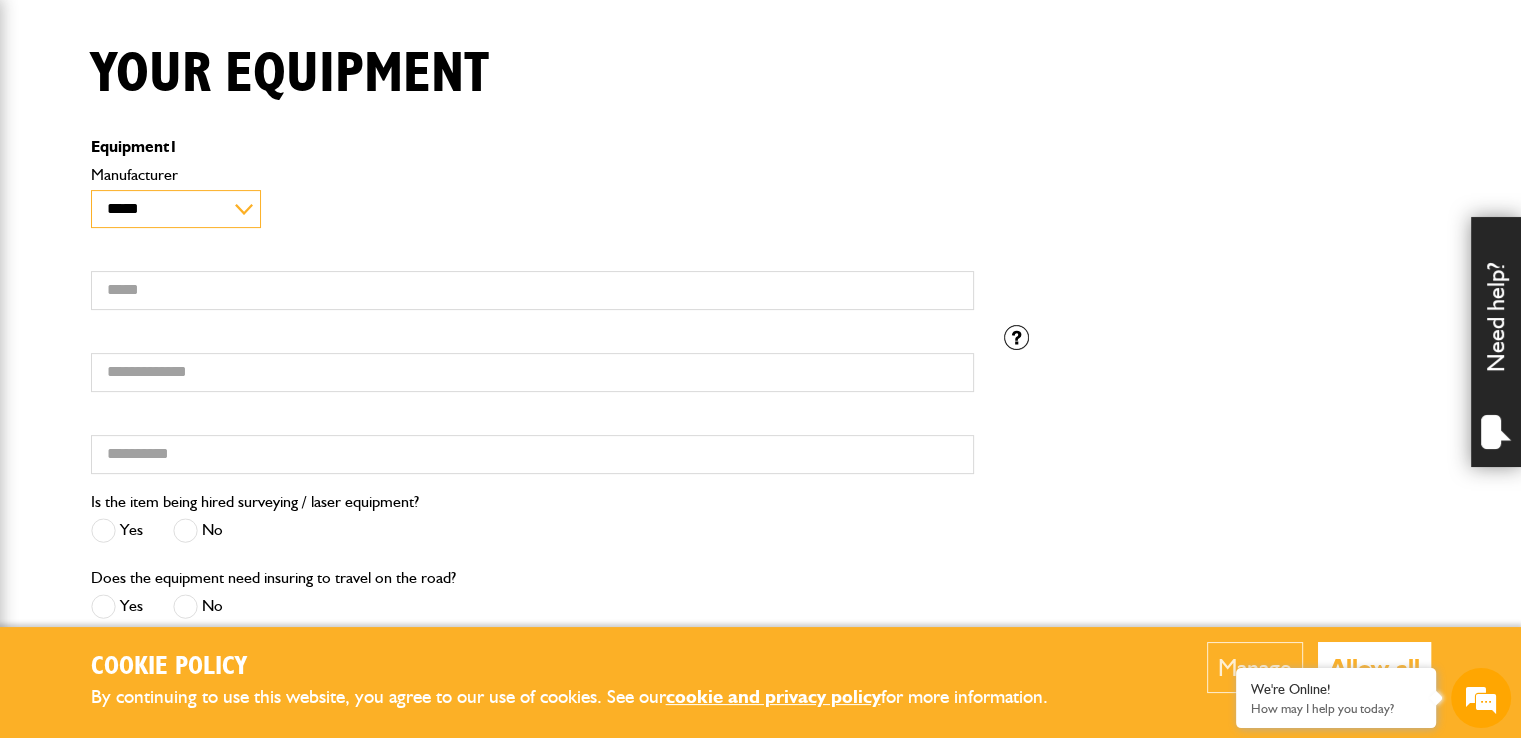 click on "**********" at bounding box center [176, 209] 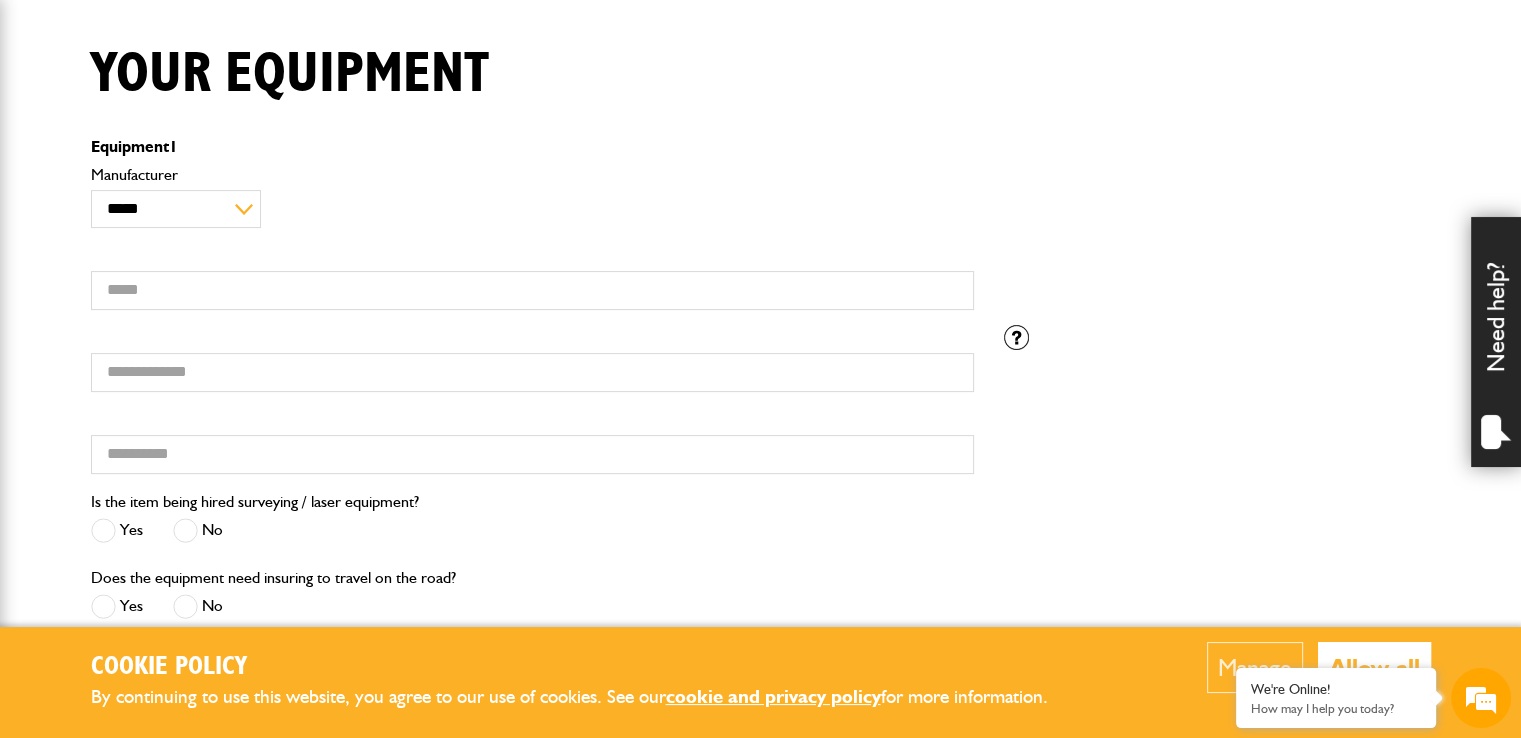 click on "Equipment  1" at bounding box center [532, 147] 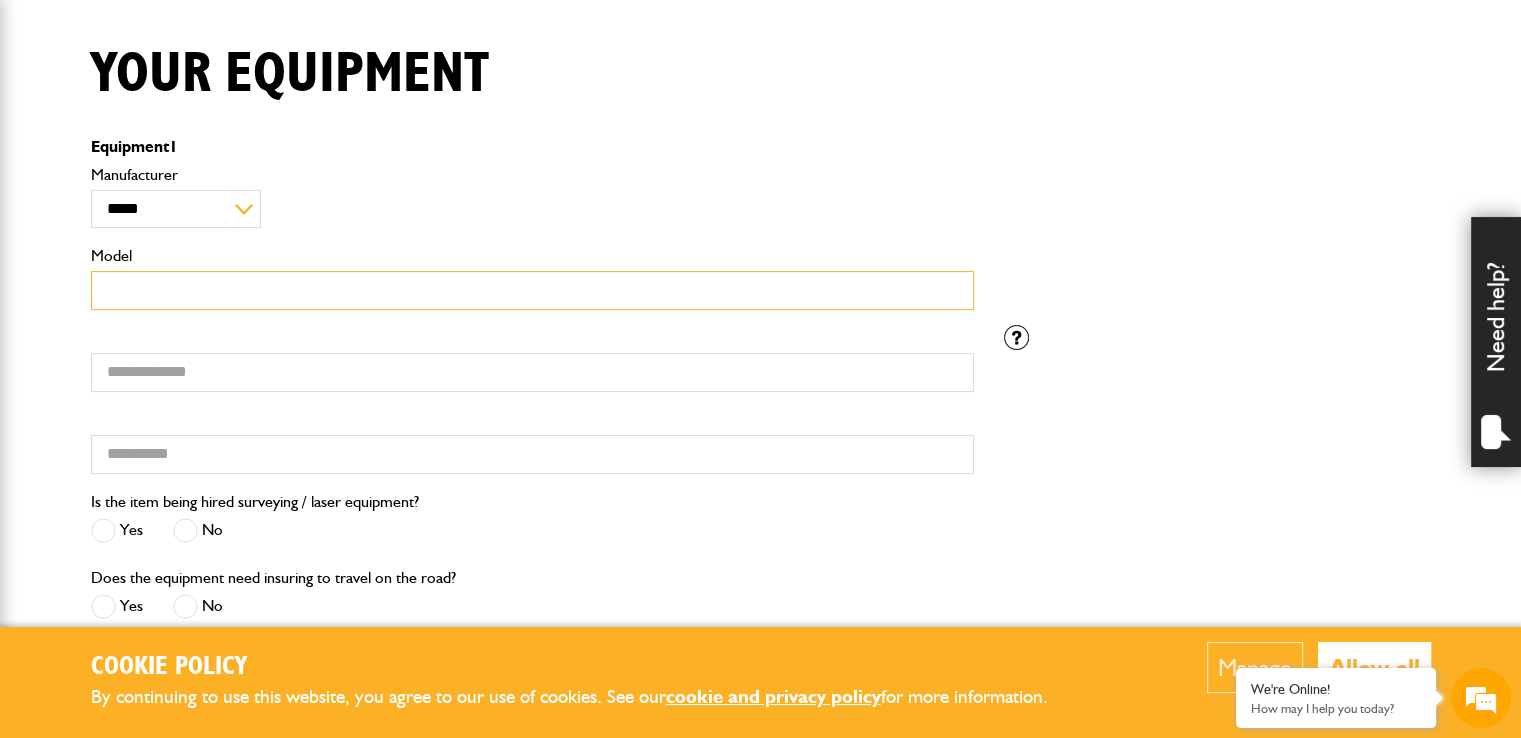 click on "Model" at bounding box center [532, 290] 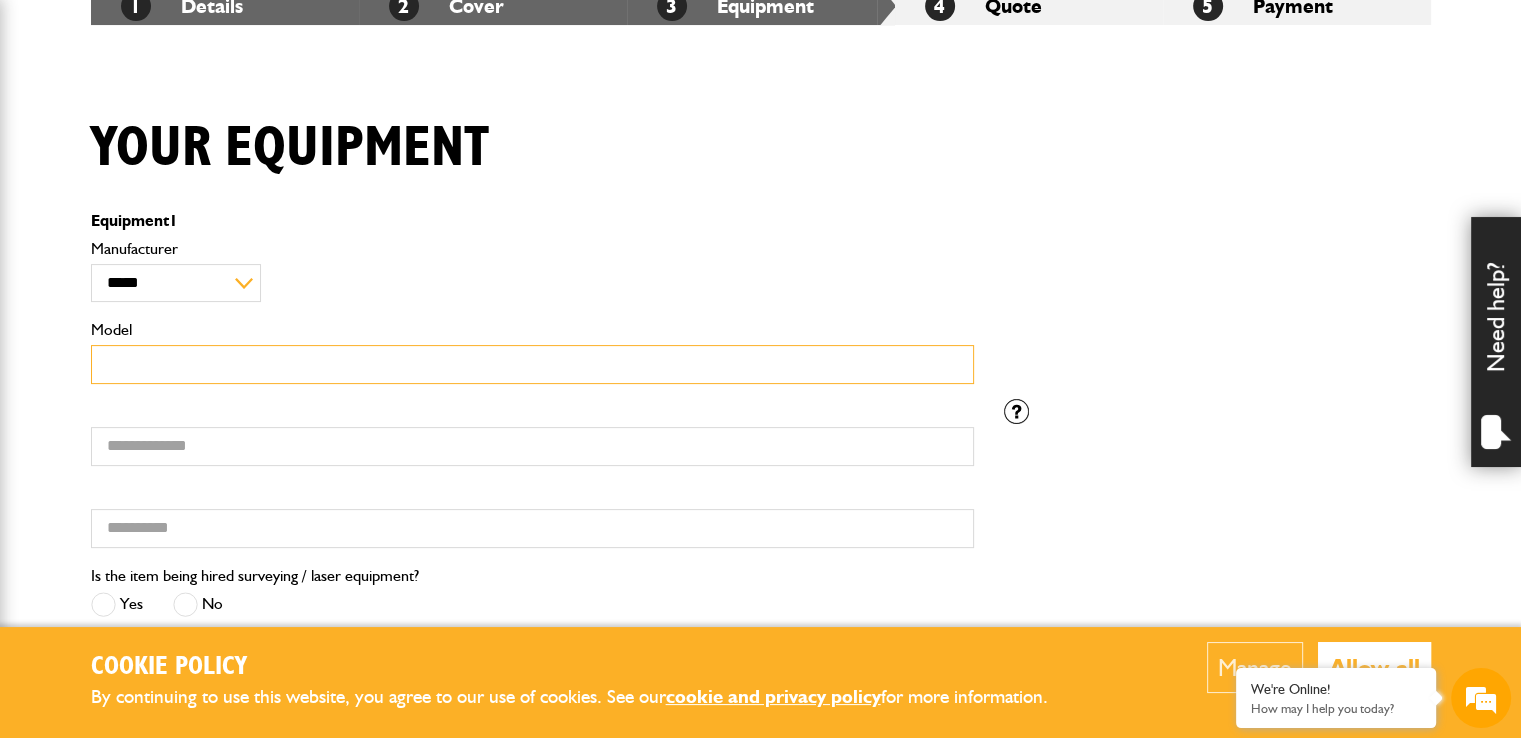 scroll, scrollTop: 408, scrollLeft: 0, axis: vertical 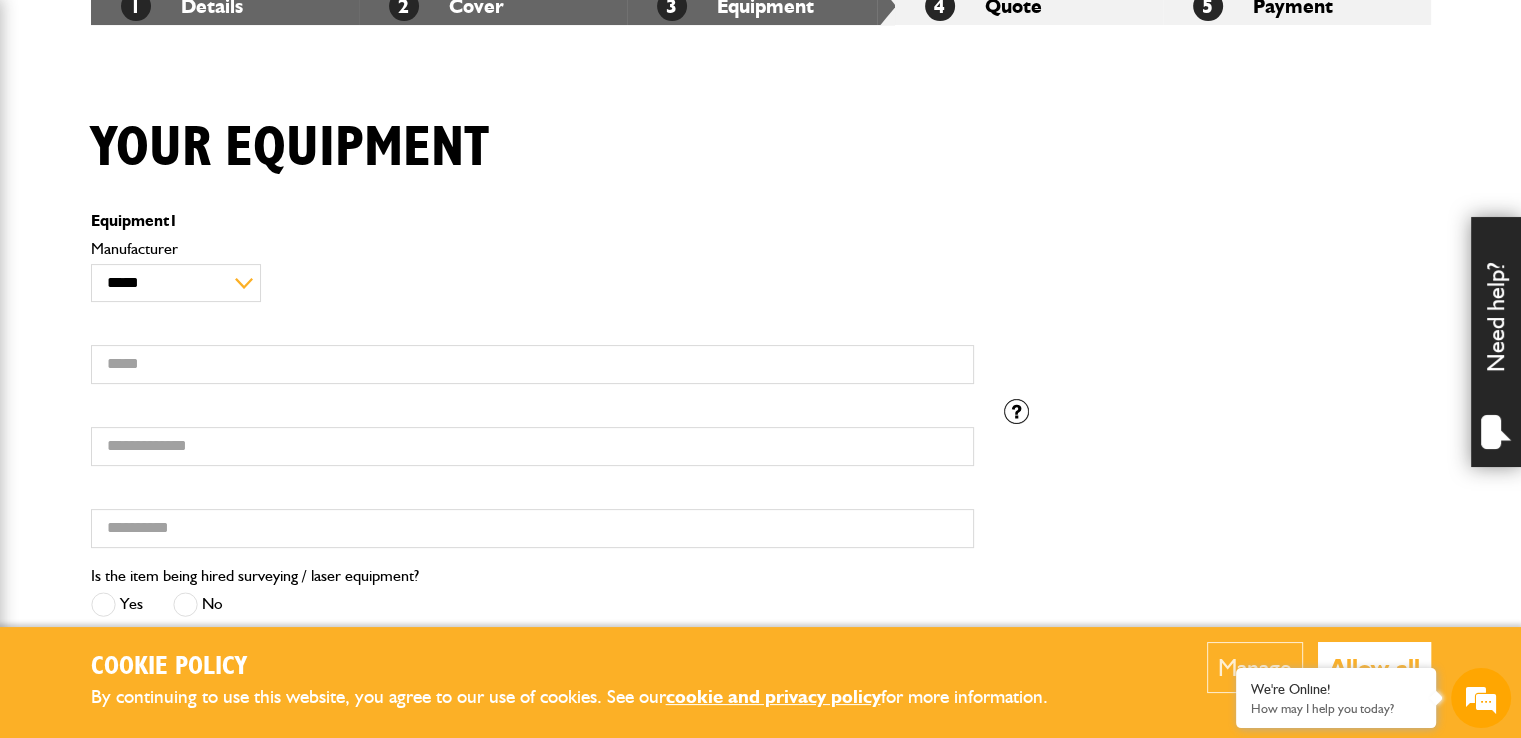 click on "Need help?" at bounding box center [1496, 342] 